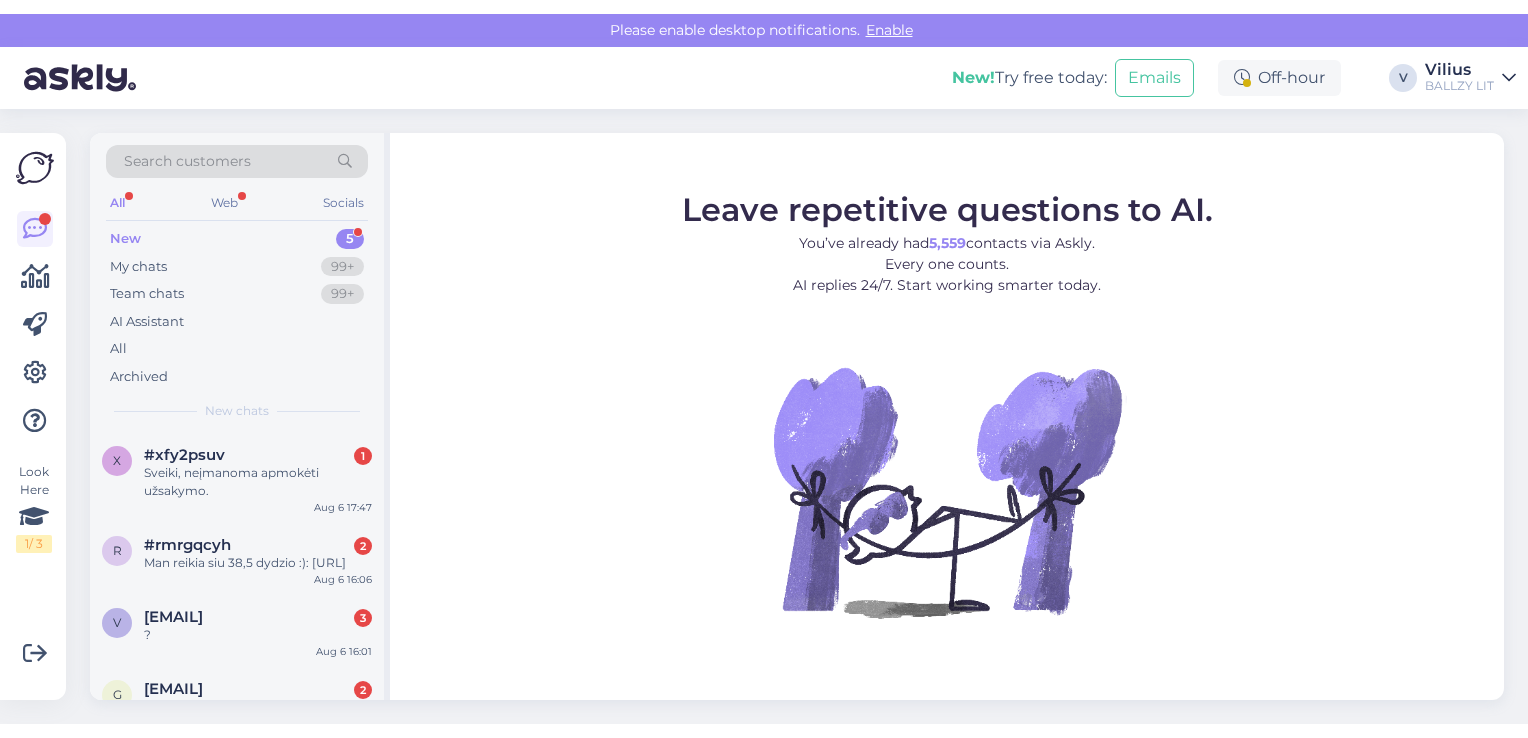 scroll, scrollTop: 0, scrollLeft: 0, axis: both 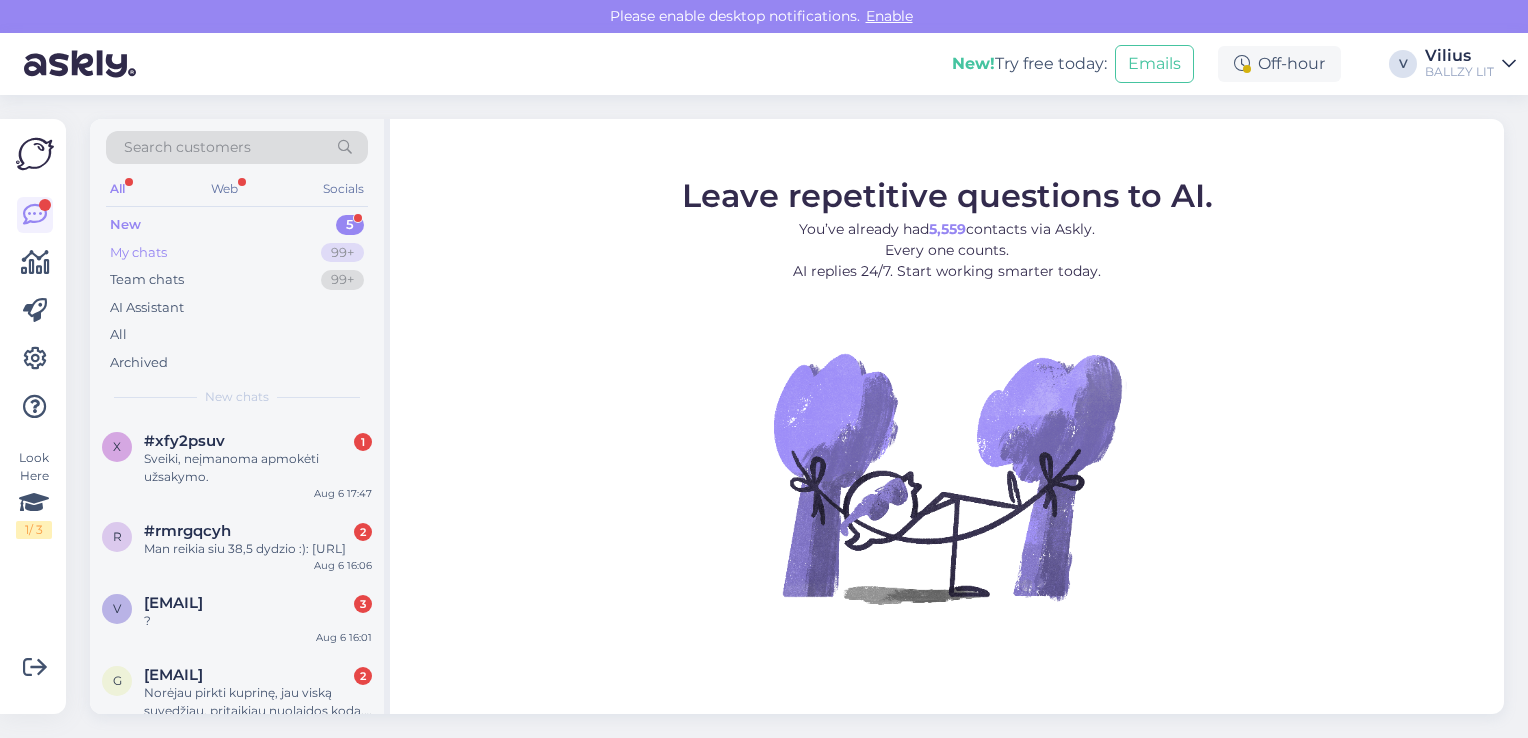 click on "My chats 99+" at bounding box center [237, 253] 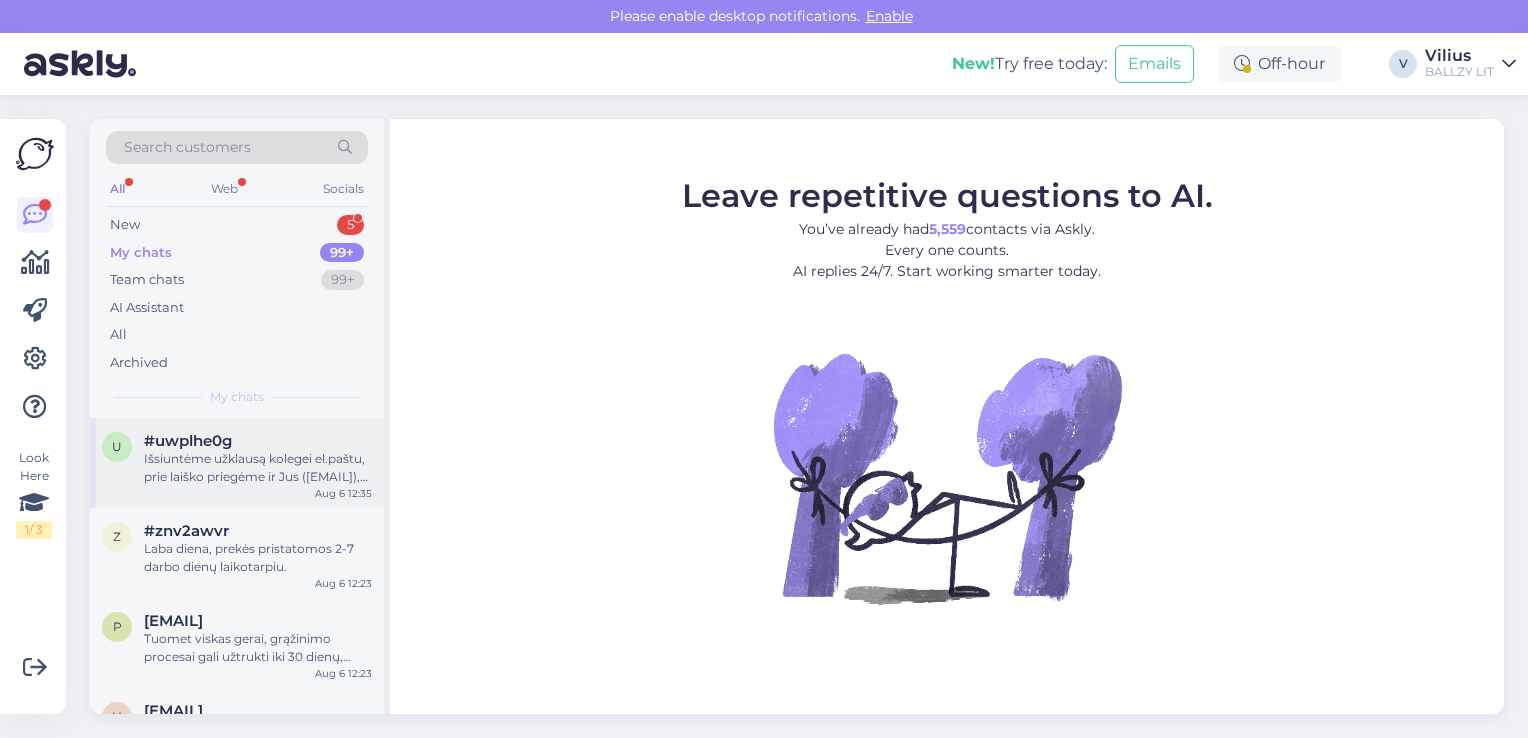 click on "Išsiuntėme užklausą kolegei el.paštu, prie laiško priegėme ir Jus ([EMAIL]), tad tolimesnę komunikaciją gausite taip pat el.paštu, atsiprašome už nesklandumus. [DATE] [TIME]" at bounding box center [237, 463] 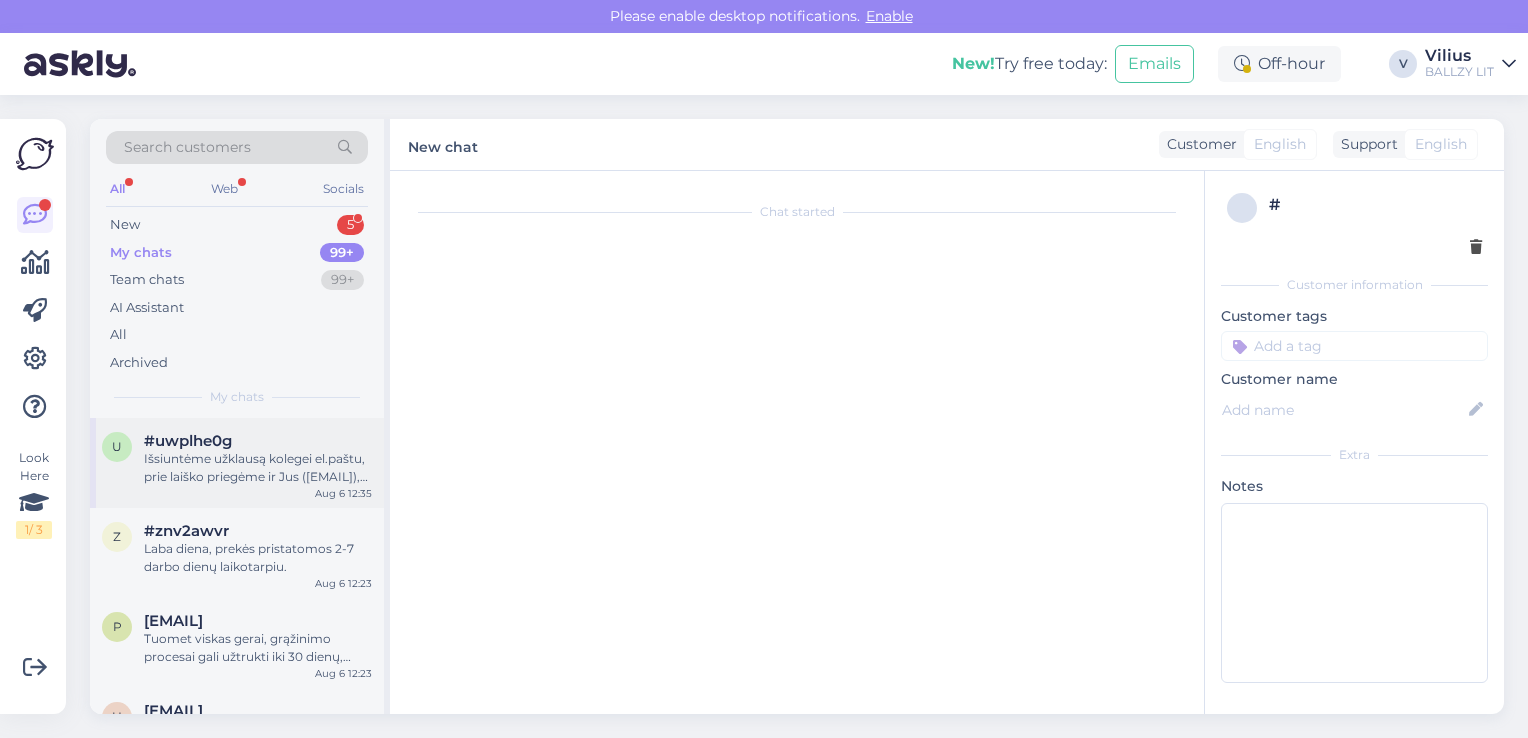 scroll, scrollTop: 1166, scrollLeft: 0, axis: vertical 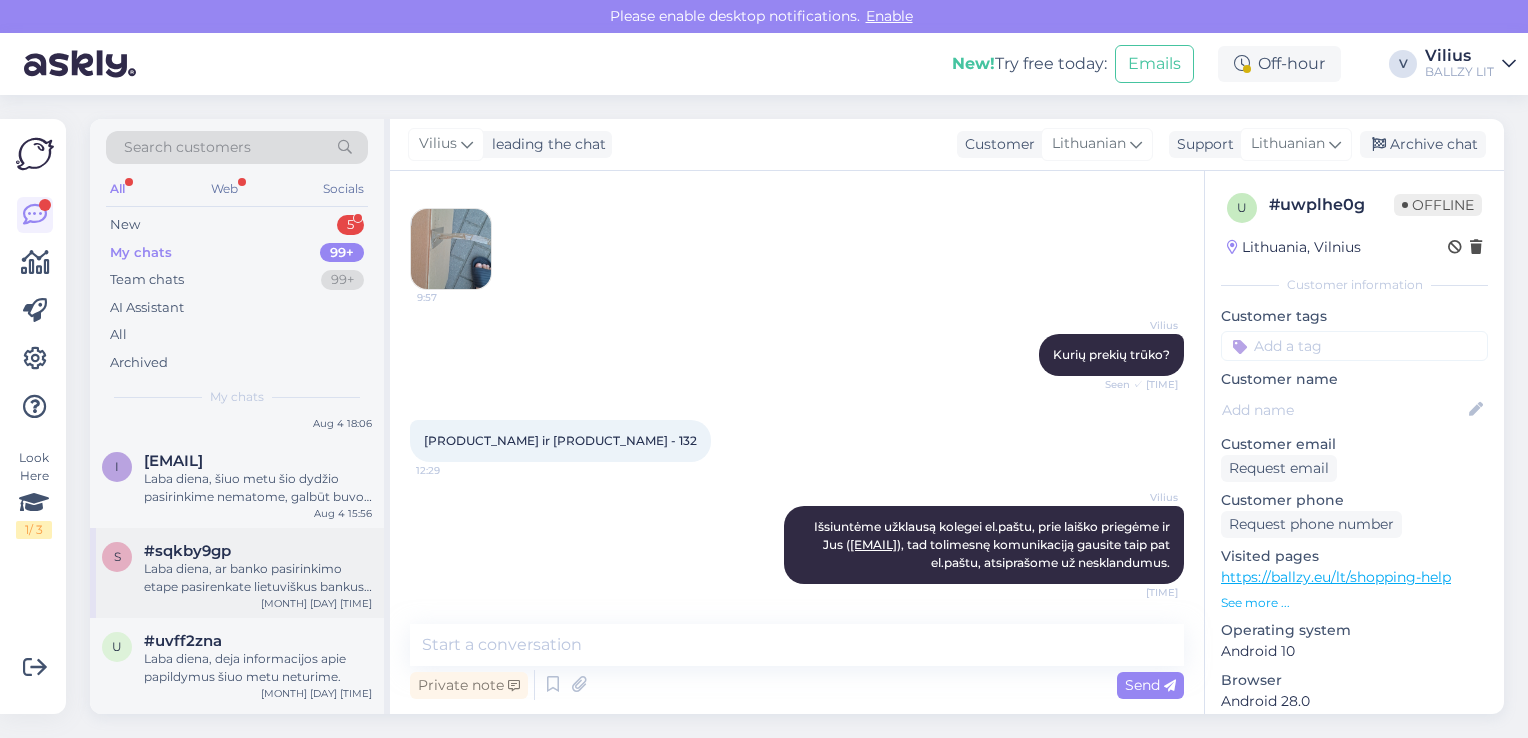 click on "Laba diena, ar banko pasirinkimo etape pasirenkate lietuviškus bankus? Pastebėjome, jog šiuo metu tvarkant internetinę parduotuvę, apmokėjimo pasirinkimo lange bankai nustatomi estiški, ten reikėtų pasirinkti lietuvišką parinktį ir apmokėjimas turėtų pavykti." at bounding box center [258, 578] 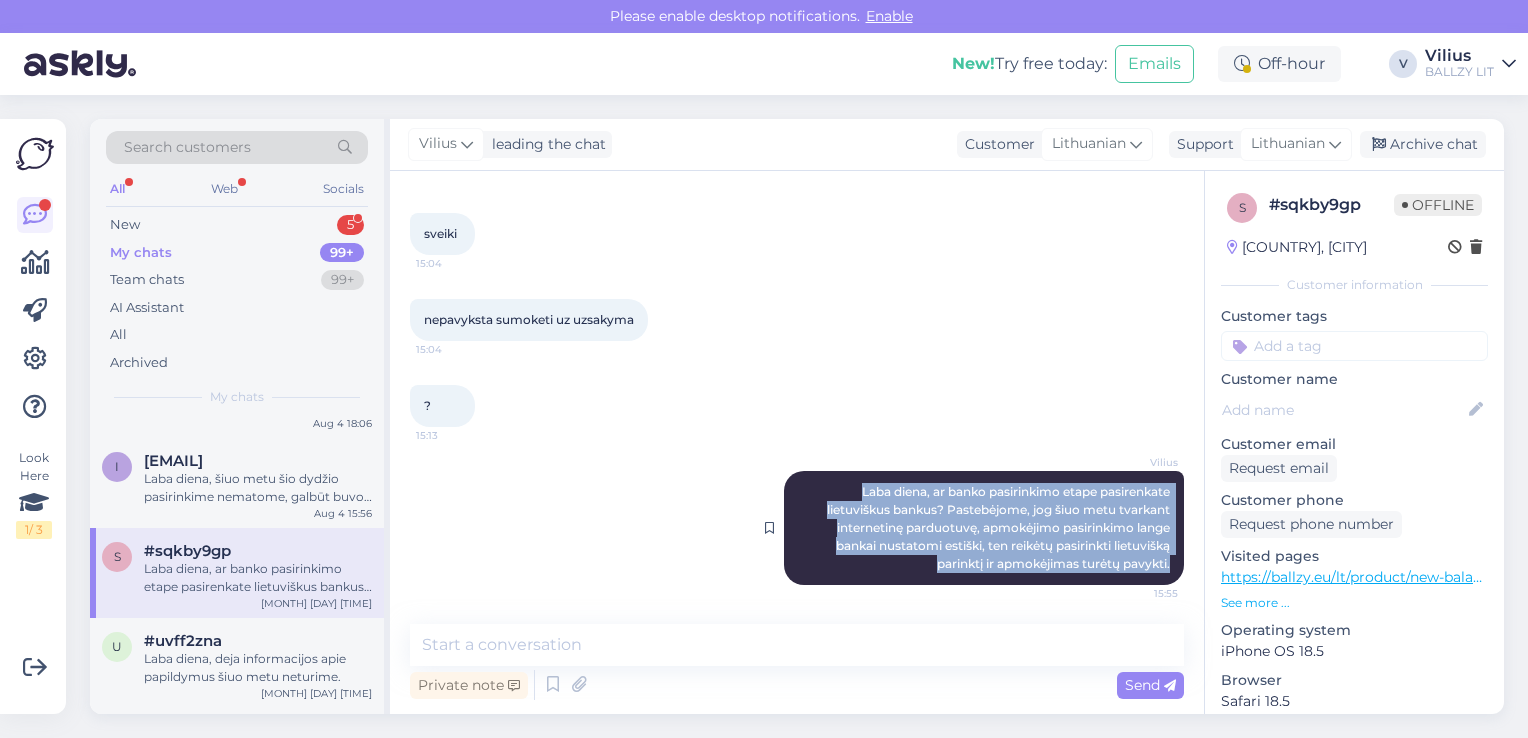 drag, startPoint x: 830, startPoint y: 494, endPoint x: 1159, endPoint y: 566, distance: 336.7863 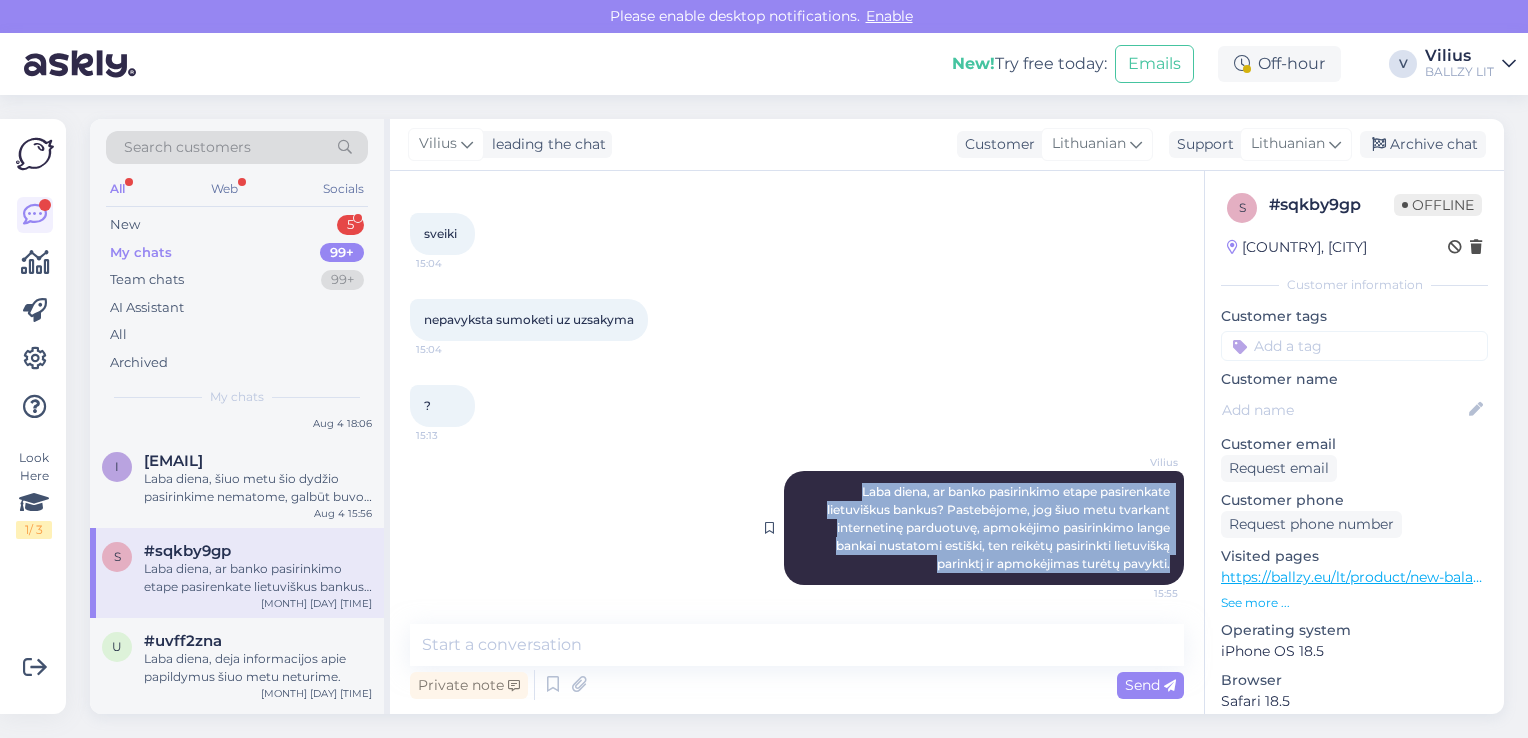 click on "[NAME] Laba diena, ar banko pasirinkimo etape pasirenkate lietuviškus bankus? Pastebėjome, jog šiuo metu tvarkant internetinę parduotuvę, apmokėjimo pasirinkimo lange bankai nustatomi estiški, ten reikėtų pasirinkti lietuvišką parinktį ir apmokėjimas turėtų pavykti. [TIME]" at bounding box center [984, 528] 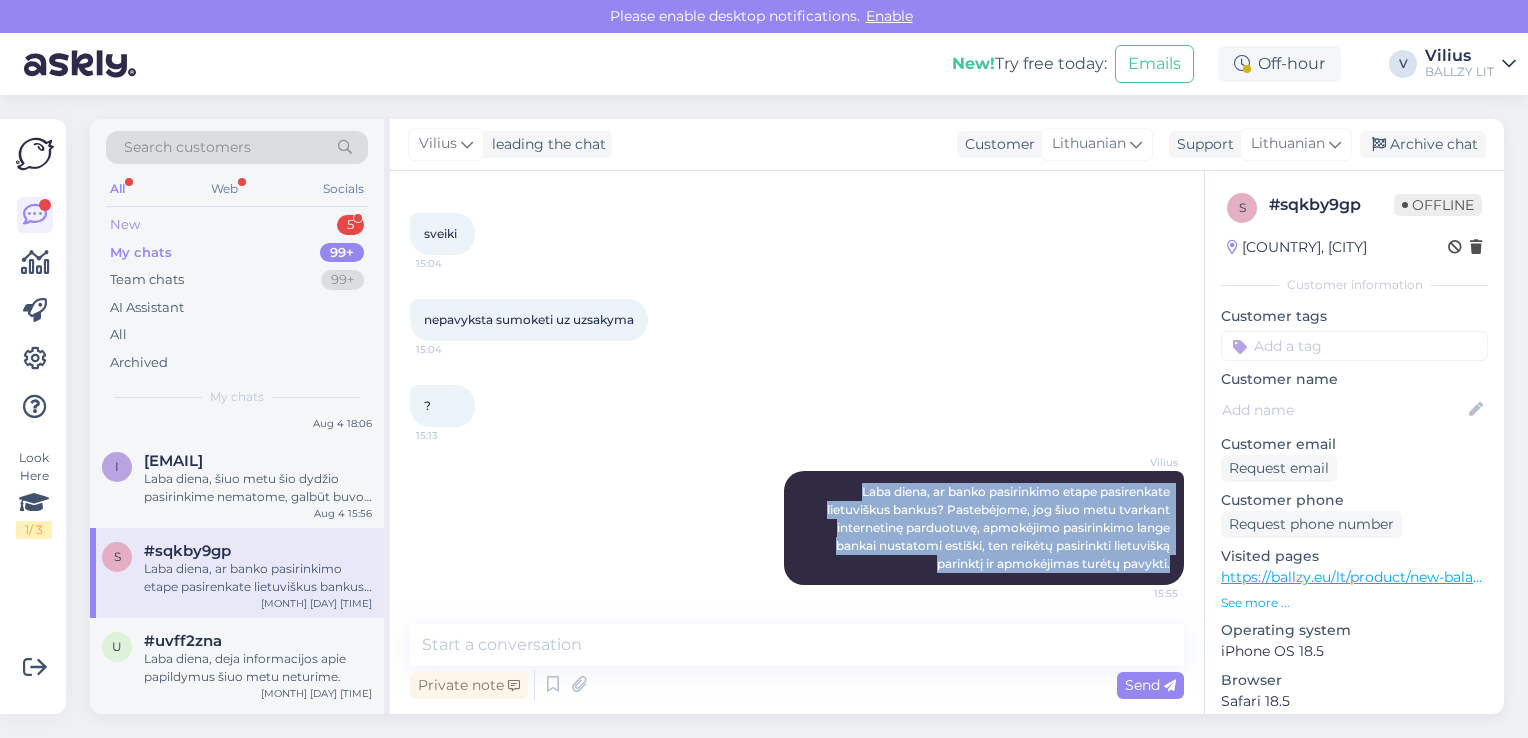 click on "New 5" at bounding box center (237, 225) 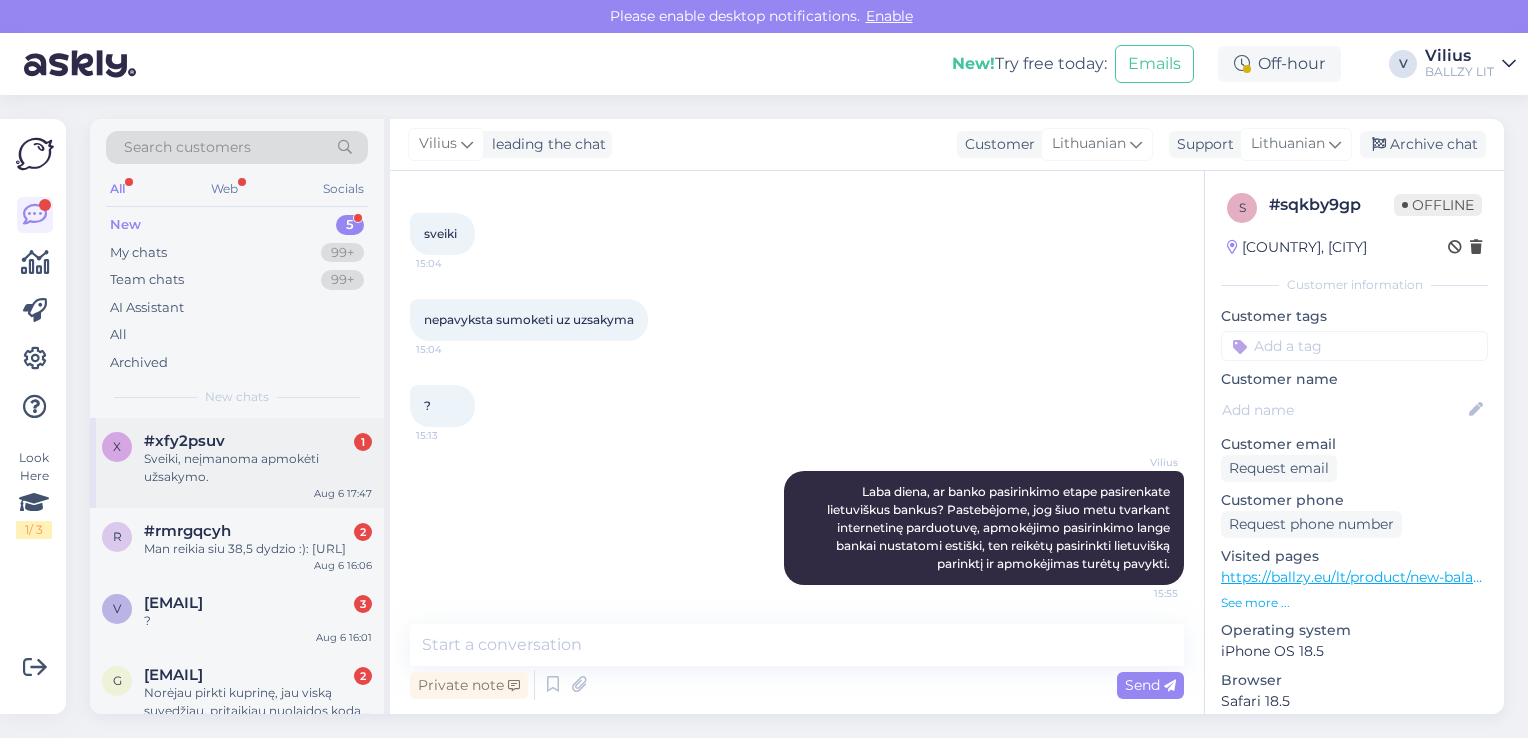 click on "Sveiki, neįmanoma apmokėti užsakymo." at bounding box center (258, 468) 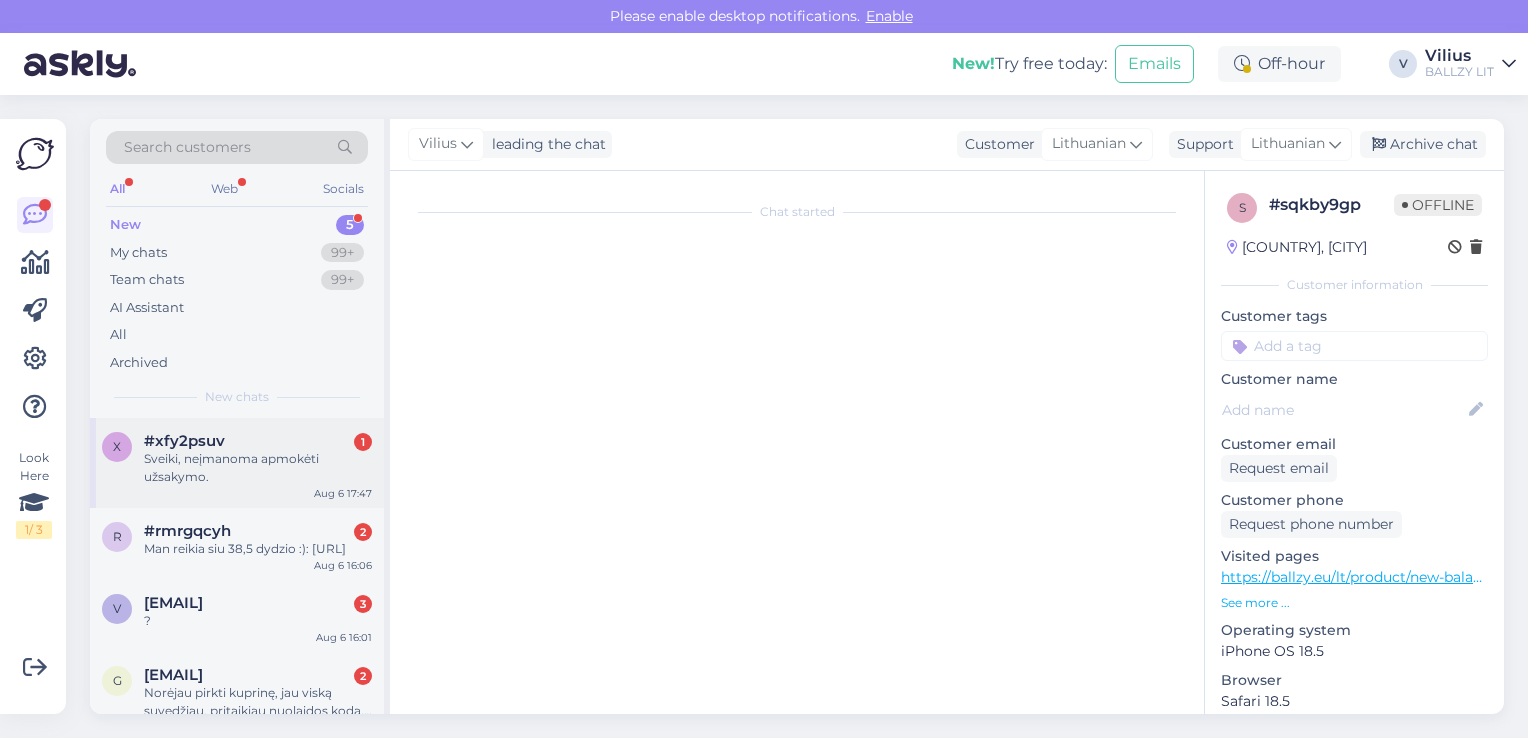 scroll, scrollTop: 0, scrollLeft: 0, axis: both 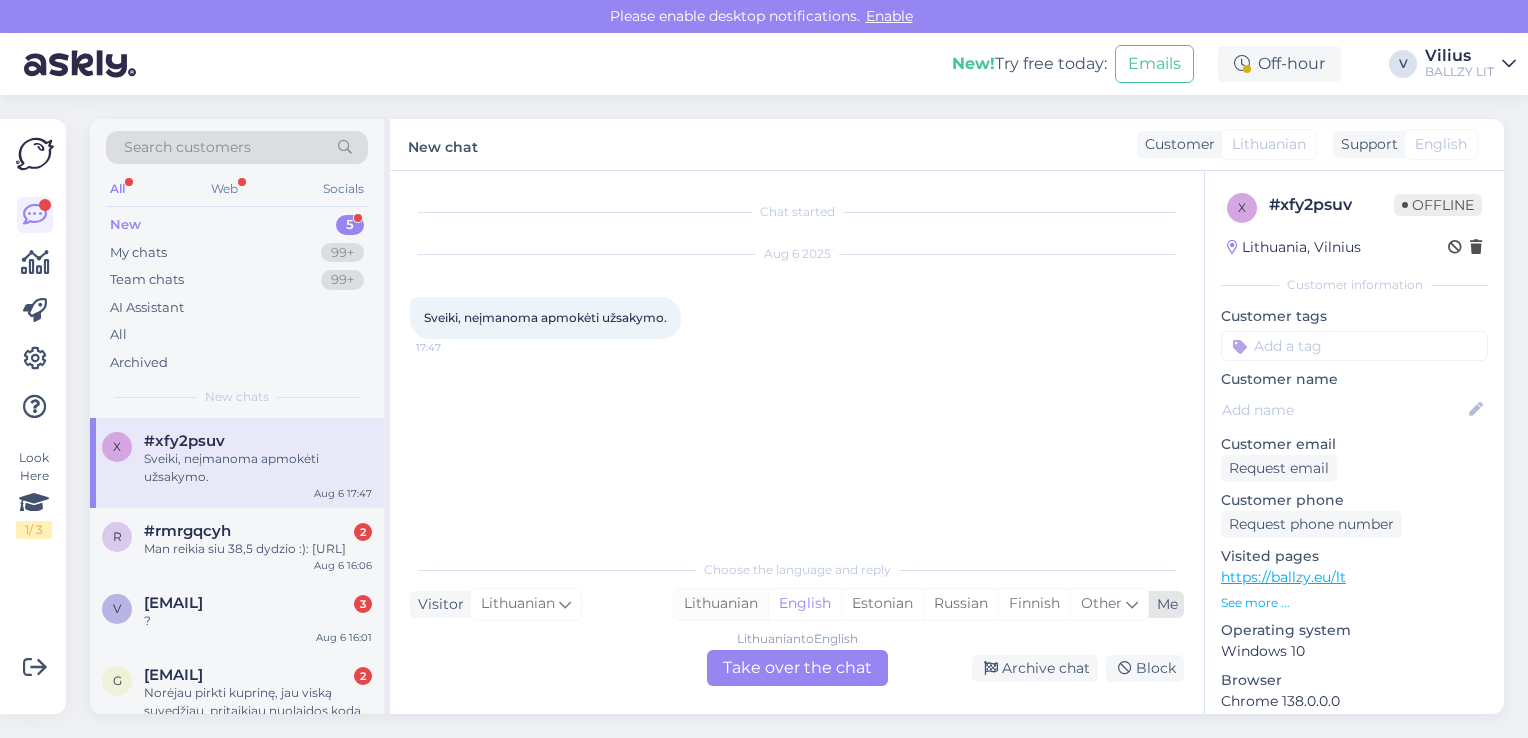 click on "Lithuanian" at bounding box center [721, 604] 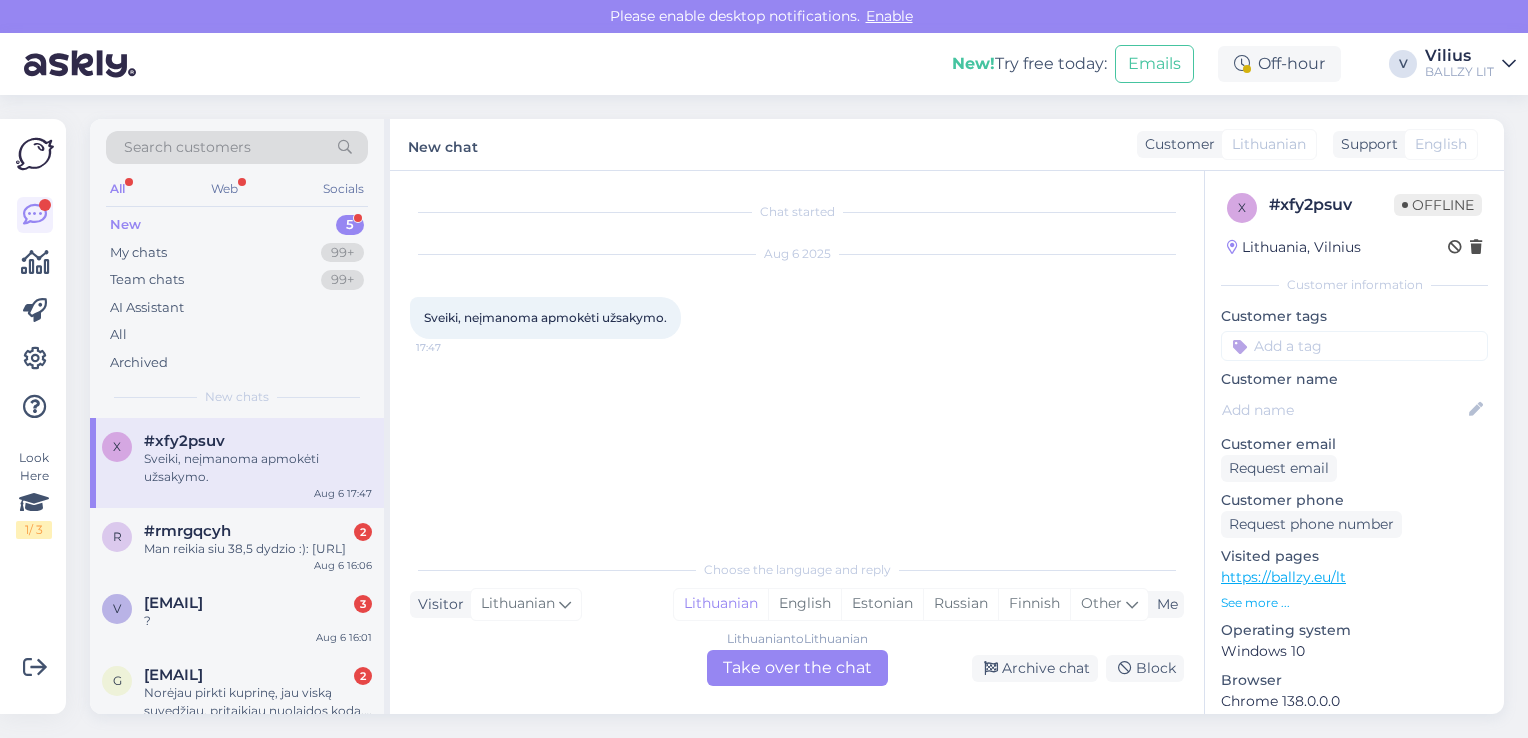 click on "Lithuanian  to  Lithuanian Take over the chat" at bounding box center [797, 668] 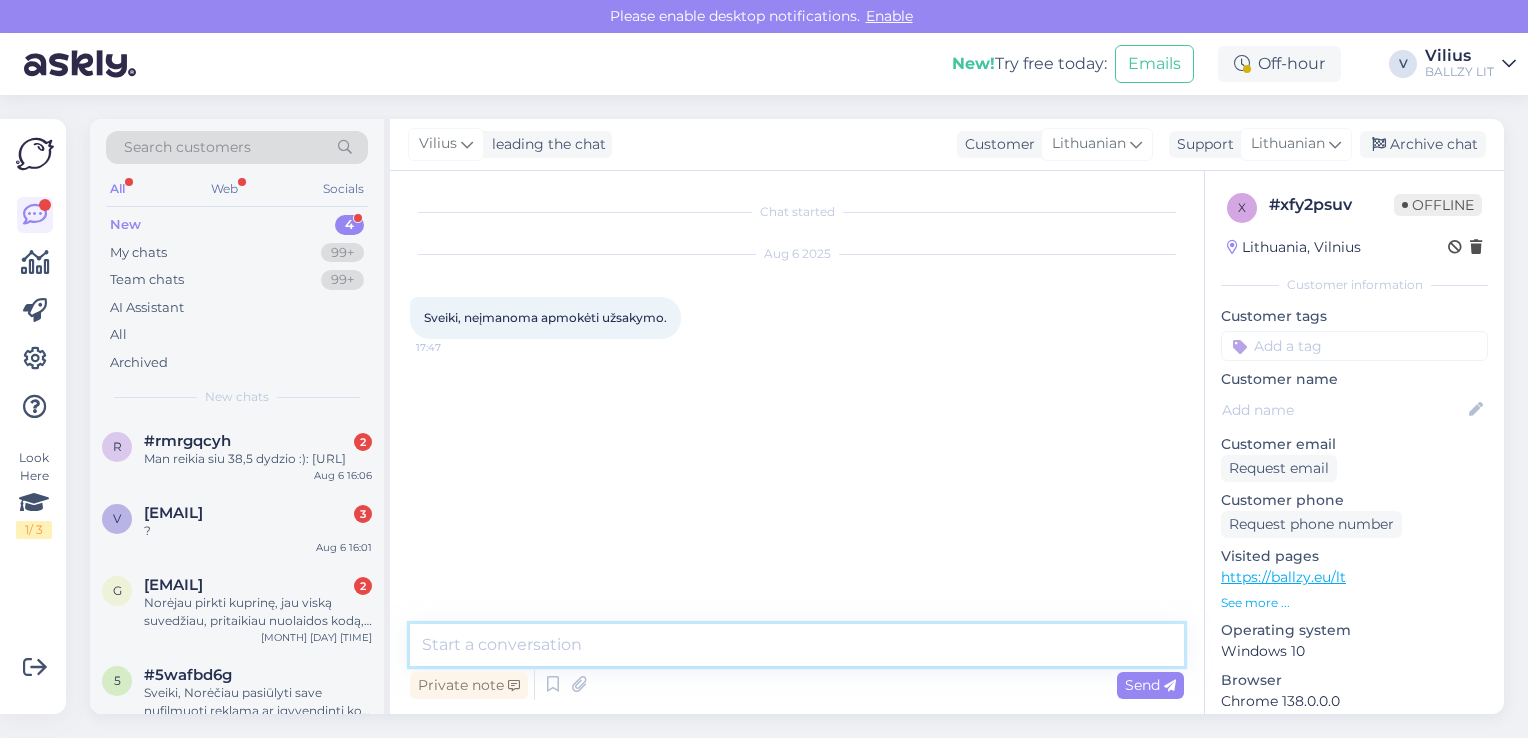 click at bounding box center (797, 645) 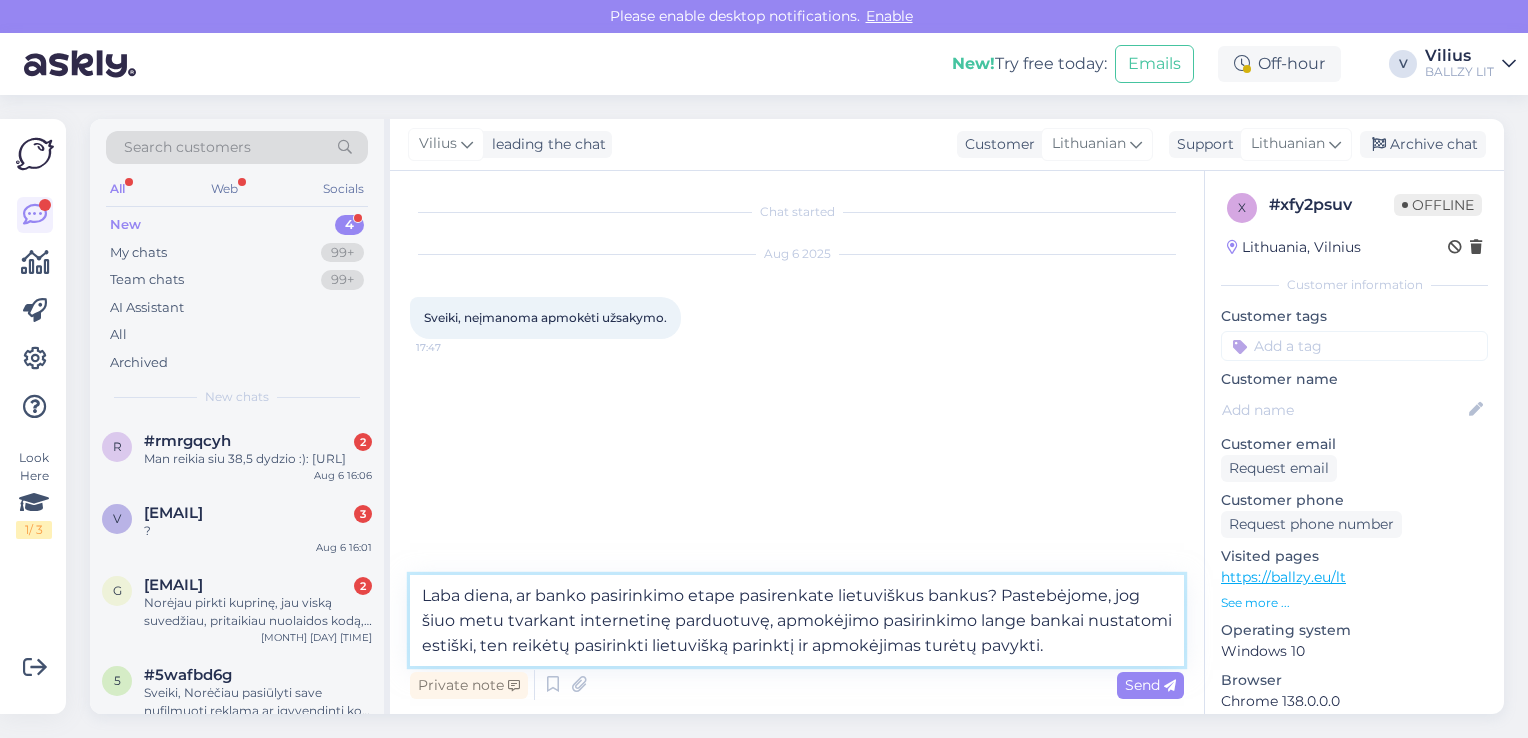 type 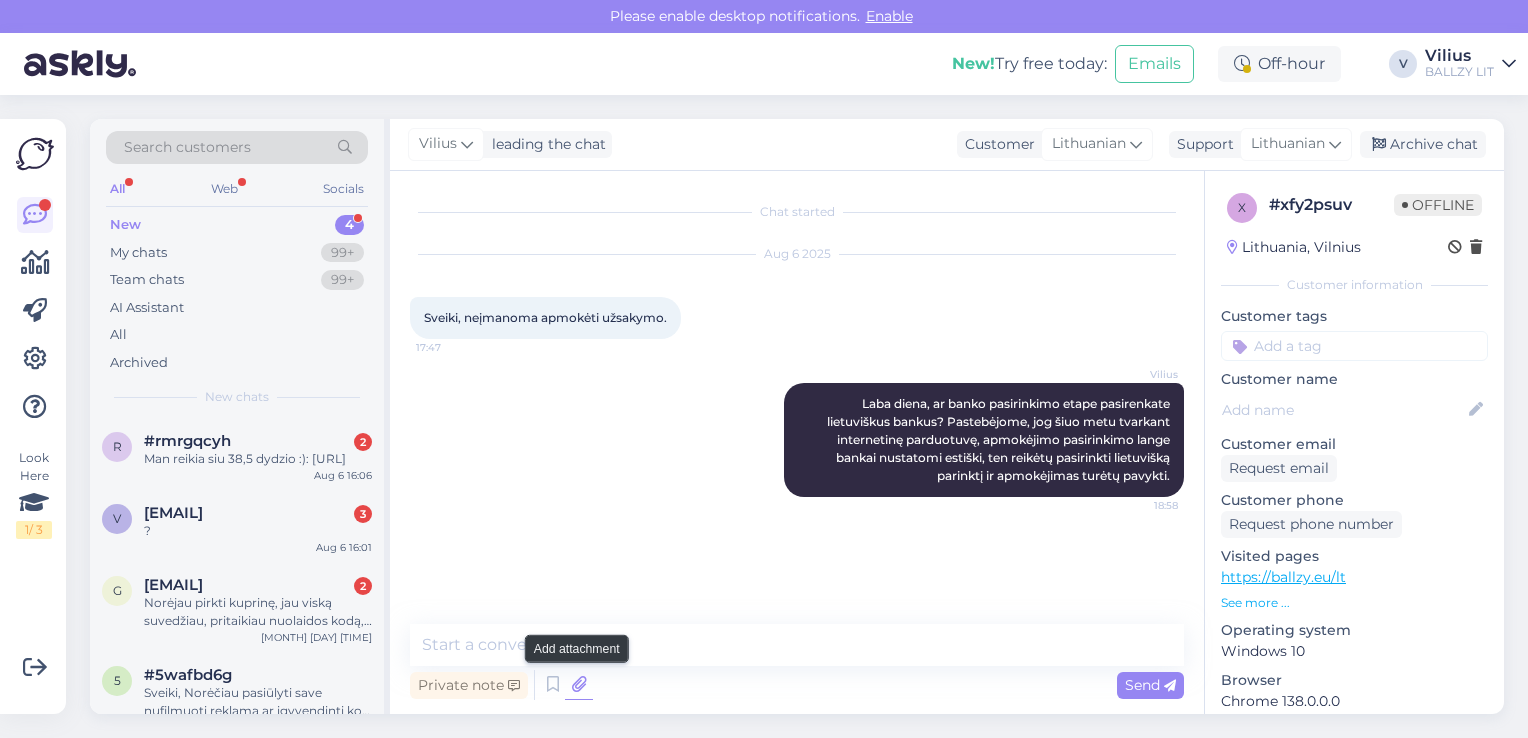 click at bounding box center [579, 685] 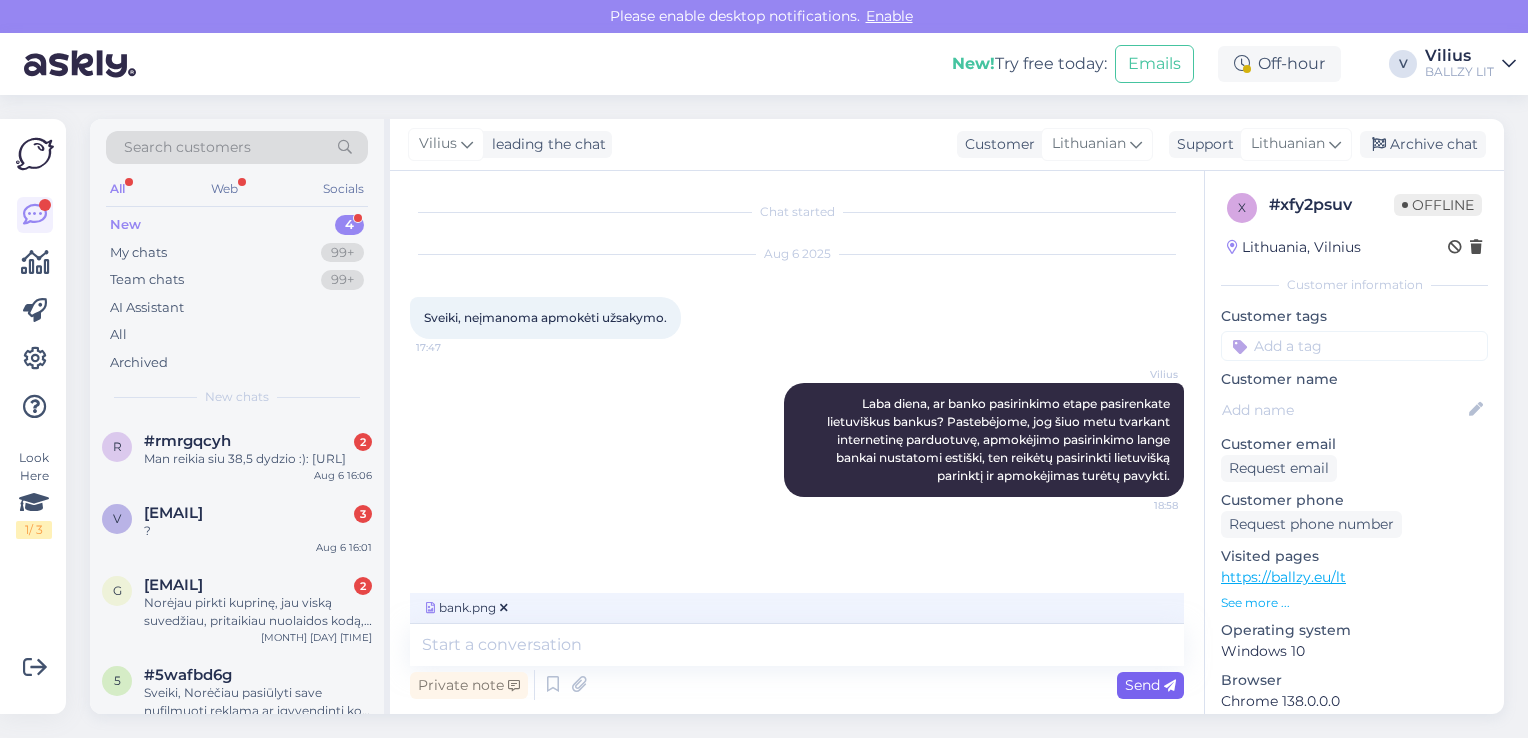 click on "Send" at bounding box center (1150, 685) 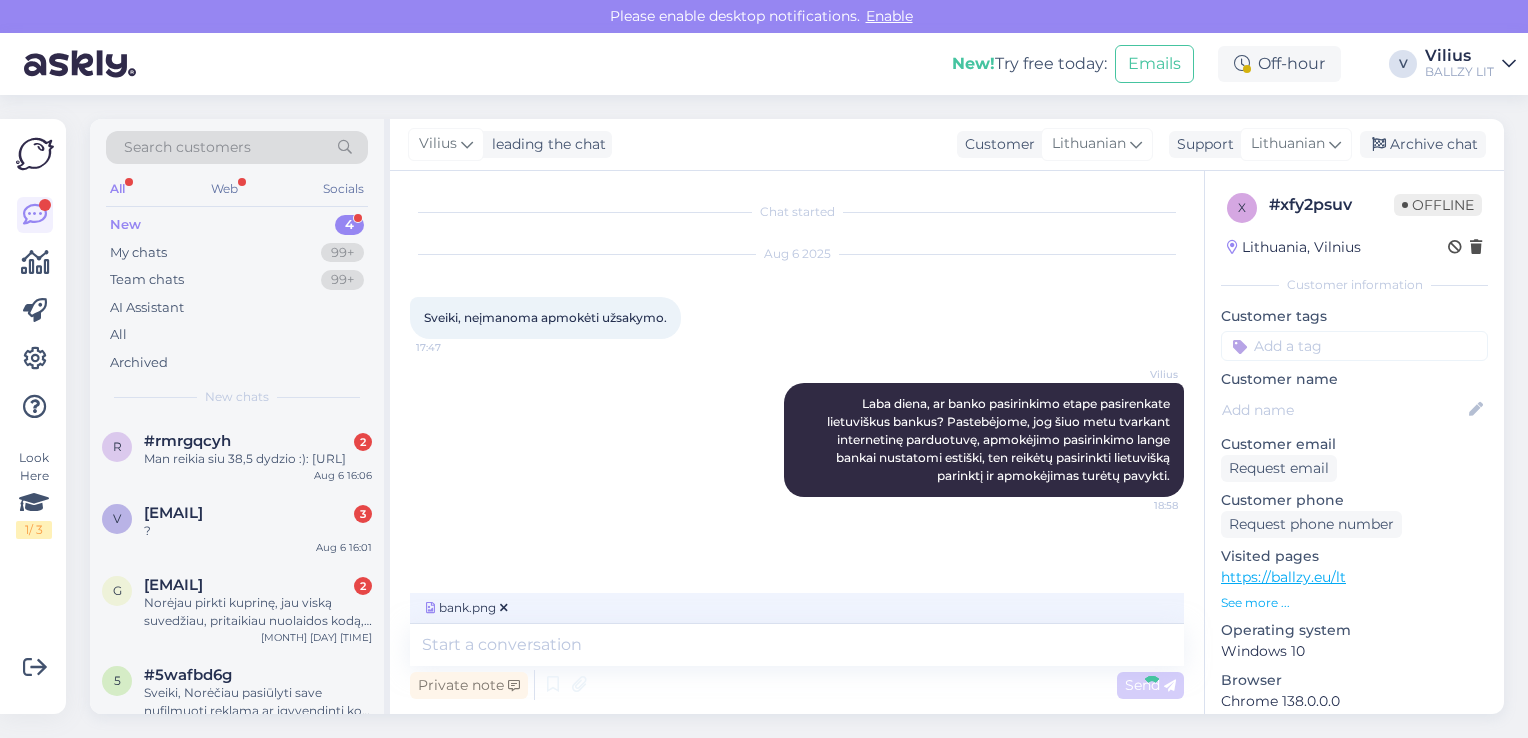 scroll, scrollTop: 38, scrollLeft: 0, axis: vertical 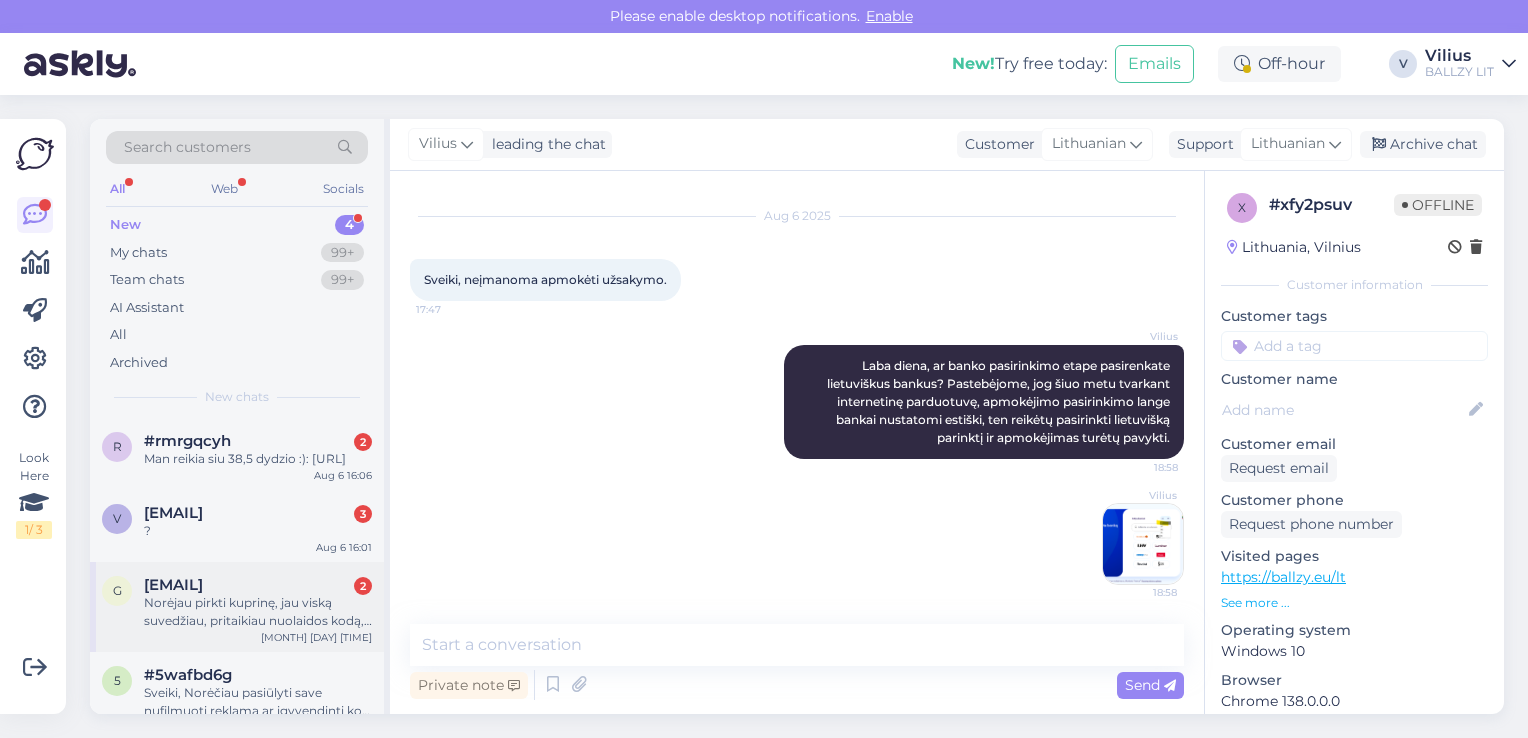click on "Norėjau pirkti kuprinę, jau viską suvedžiau, pritaikiau nuolaidos kodą, priėjau prie apmokėjimo, tačiau nesujungė su banku ir užsakymas liko neapmokėtas.. O dabar nerandu kaip apmokėti. Užsakymo numeris [ORDER_NUMBER]. Ačiū, lauksiu atsakymo." at bounding box center (258, 612) 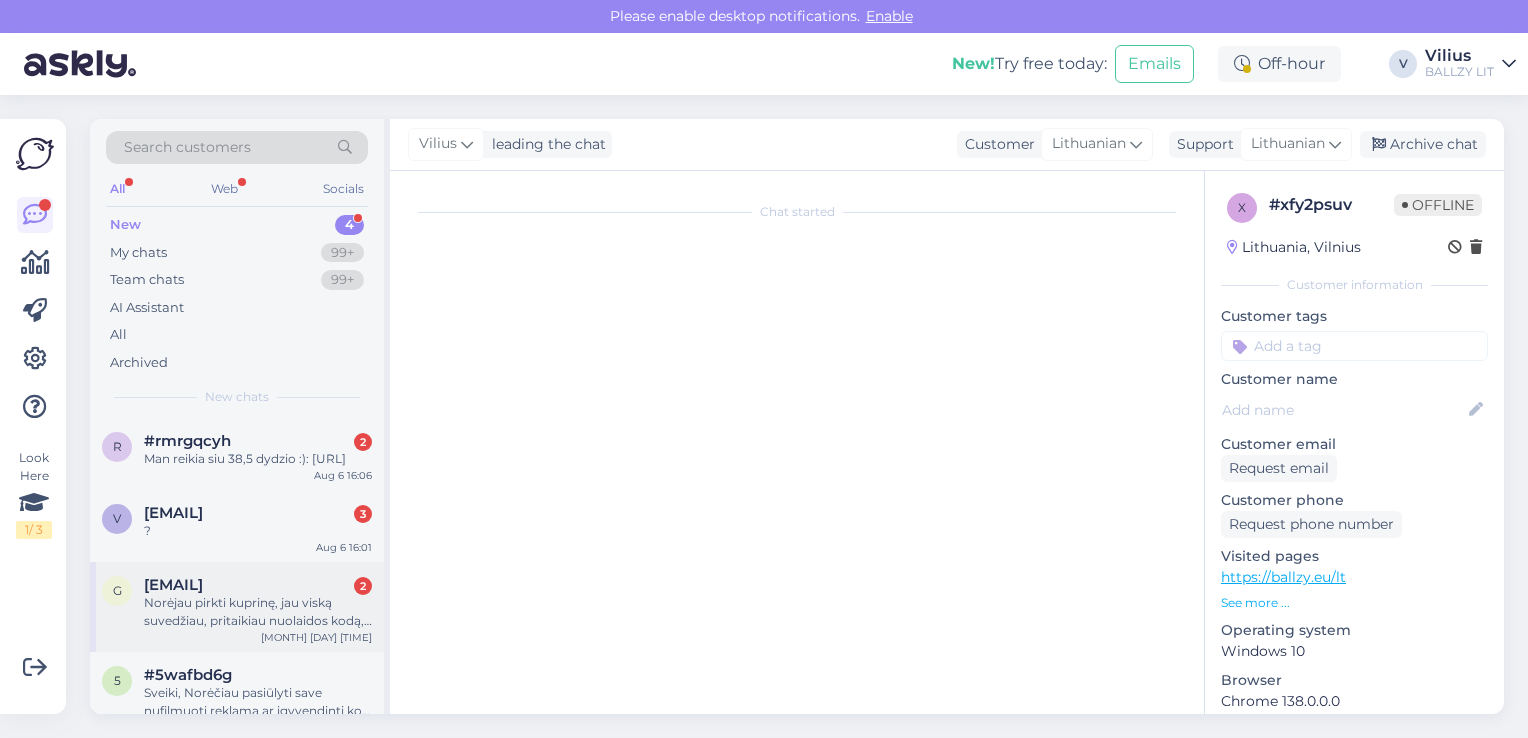 scroll, scrollTop: 0, scrollLeft: 0, axis: both 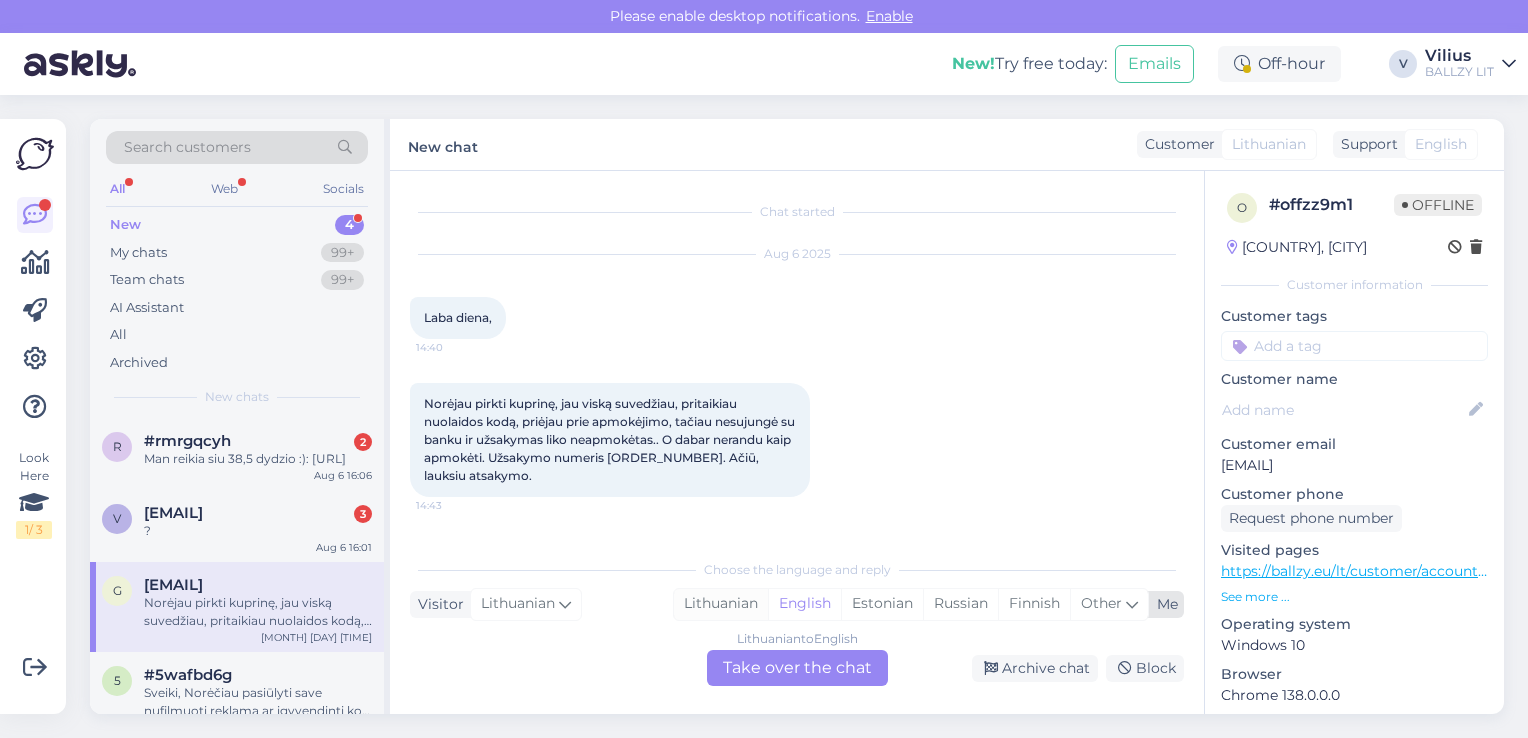 click on "Lithuanian" at bounding box center [721, 604] 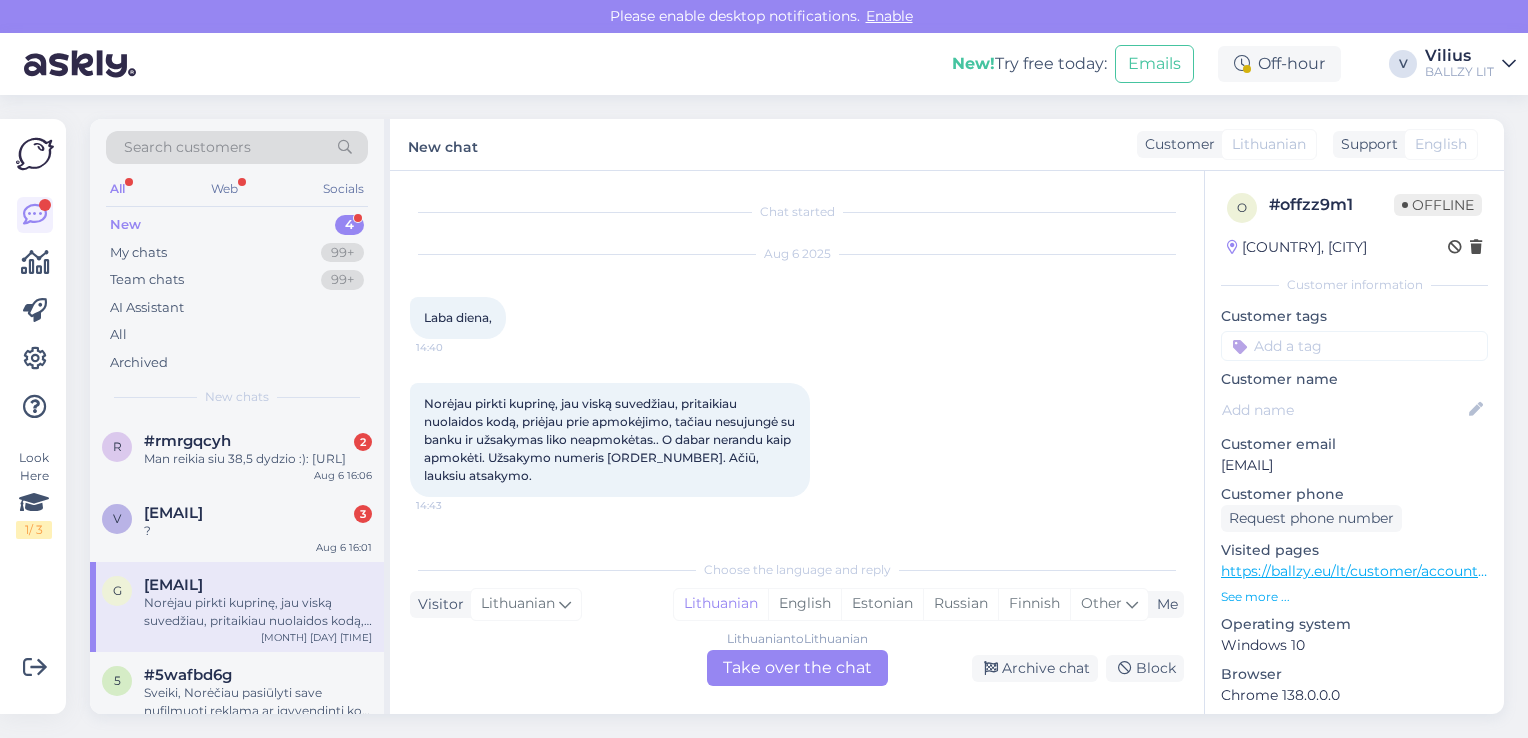 click on "Lithuanian  to  Lithuanian Take over the chat" at bounding box center [797, 668] 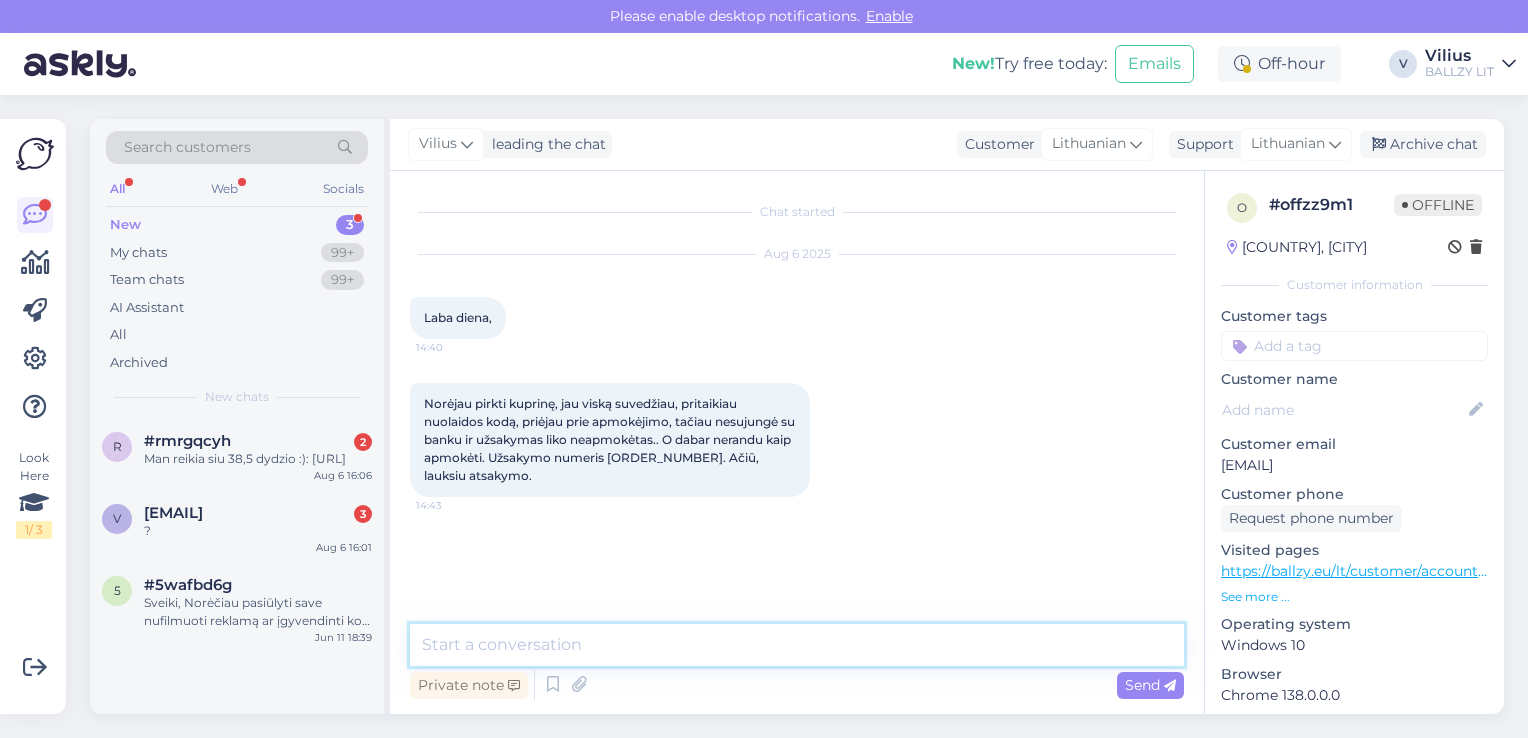 click at bounding box center (797, 645) 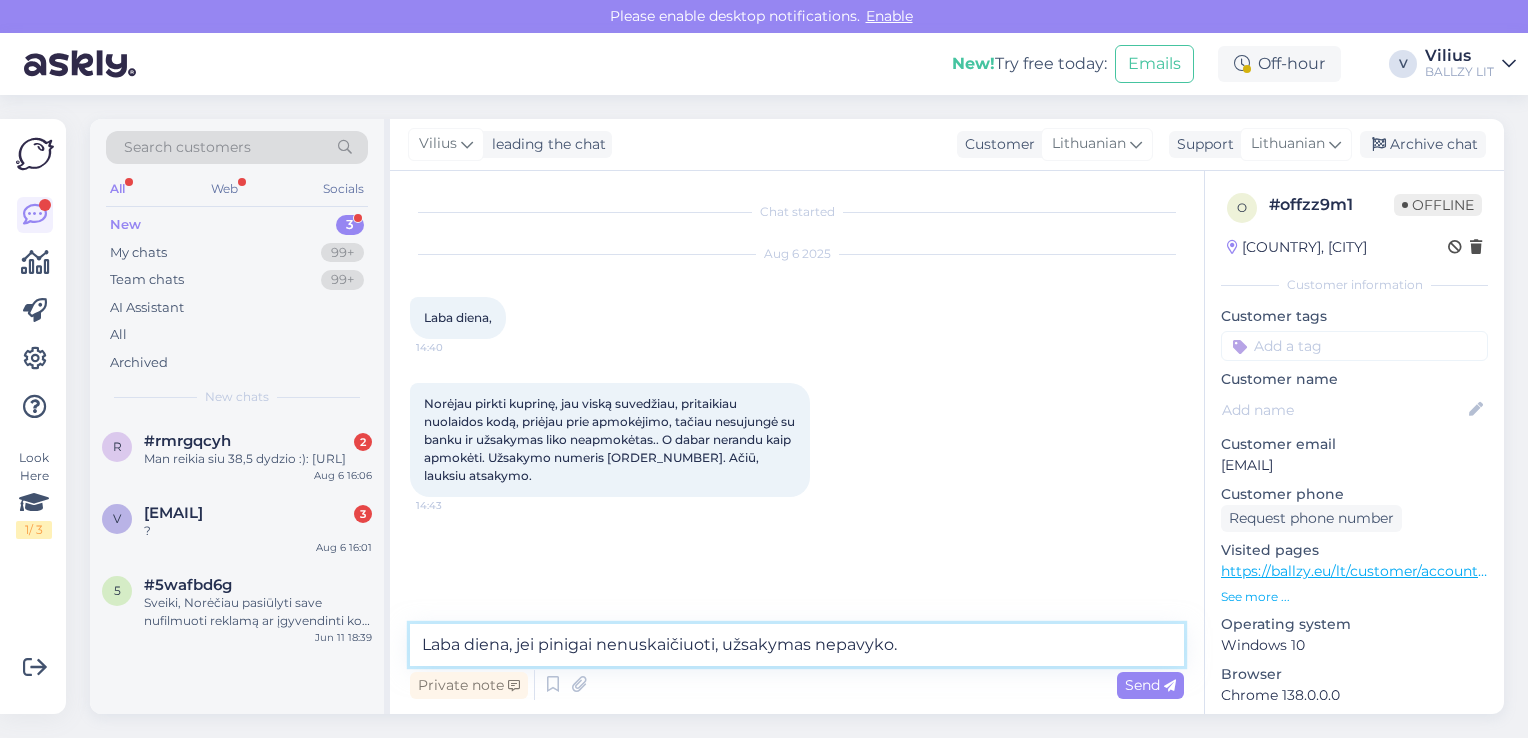 paste on "Laba diena, ar banko pasirinkimo etape pasirenkate lietuviškus bankus? Pastebėjome, jog šiuo metu tvarkant internetinę parduotuvę, apmokėjimo pasirinkimo lange bankai nustatomi estiški, ten reikėtų pasirinkti lietuvišką parinktį ir apmokėjimas turėtų pavykti." 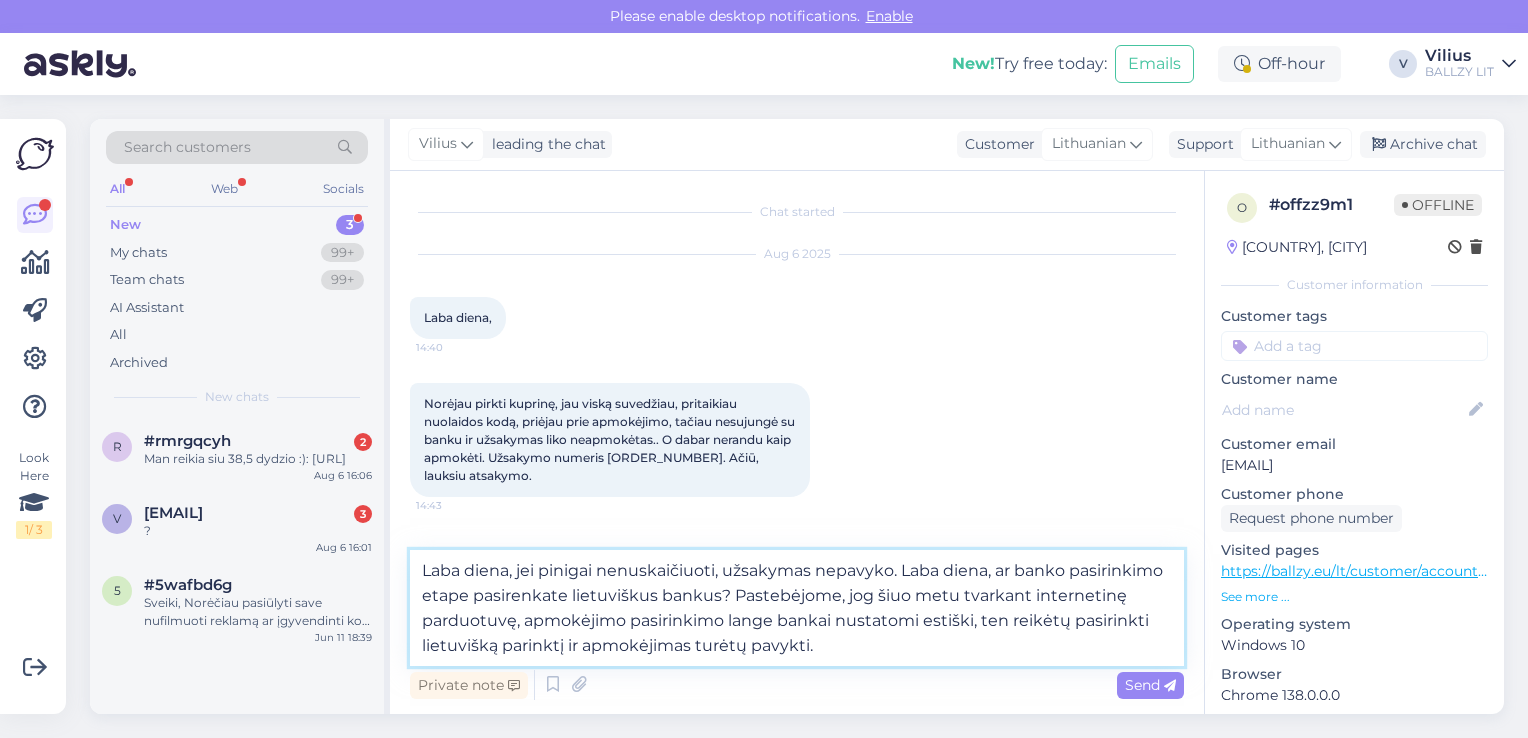 click on "Laba diena, jei pinigai nenuskaičiuoti, užsakymas nepavyko. Laba diena, ar banko pasirinkimo etape pasirenkate lietuviškus bankus? Pastebėjome, jog šiuo metu tvarkant internetinę parduotuvę, apmokėjimo pasirinkimo lange bankai nustatomi estiški, ten reikėtų pasirinkti lietuvišką parinktį ir apmokėjimas turėtų pavykti." at bounding box center [797, 608] 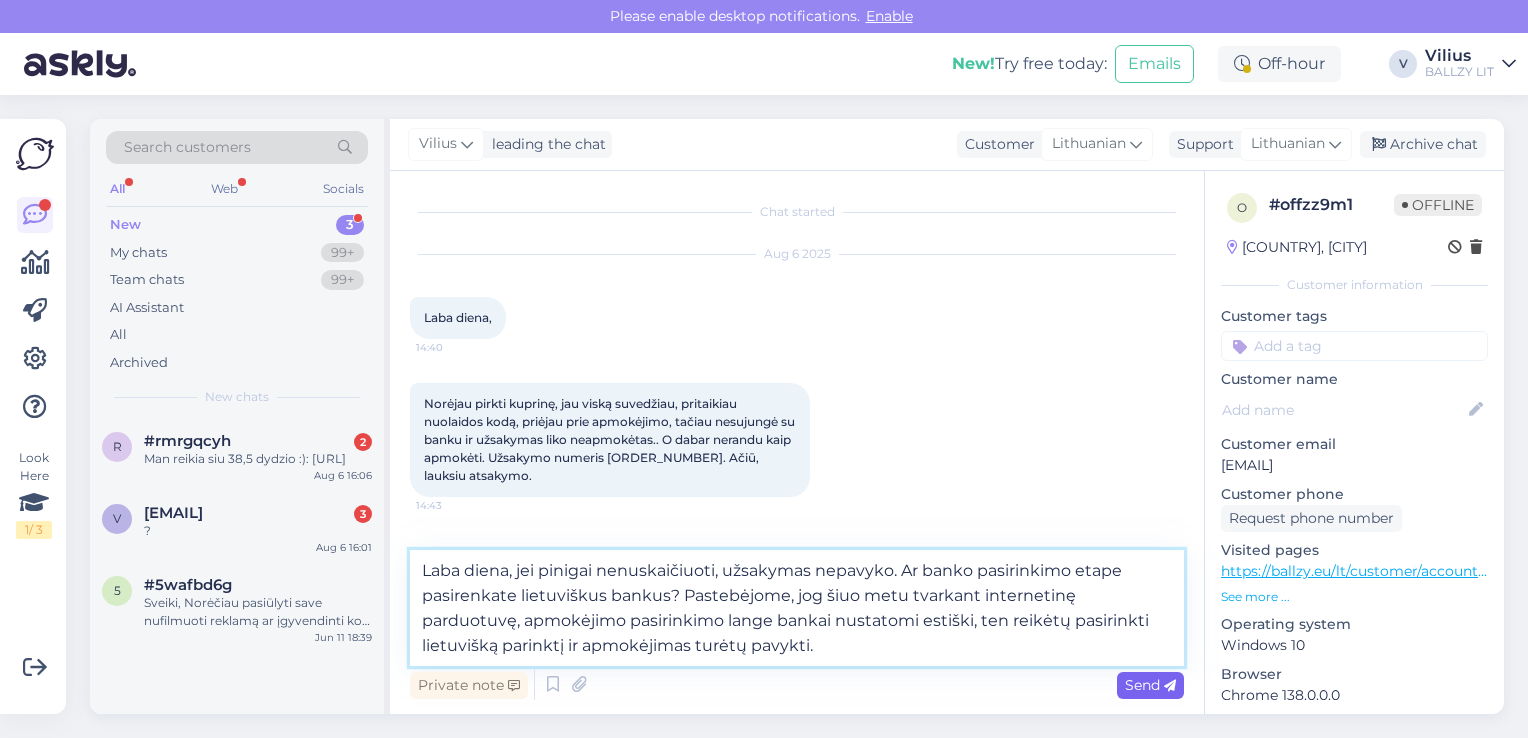 type on "Laba diena, jei pinigai nenuskaičiuoti, užsakymas nepavyko. Ar banko pasirinkimo etape pasirenkate lietuviškus bankus? Pastebėjome, jog šiuo metu tvarkant internetinę parduotuvę, apmokėjimo pasirinkimo lange bankai nustatomi estiški, ten reikėtų pasirinkti lietuvišką parinktį ir apmokėjimas turėtų pavykti." 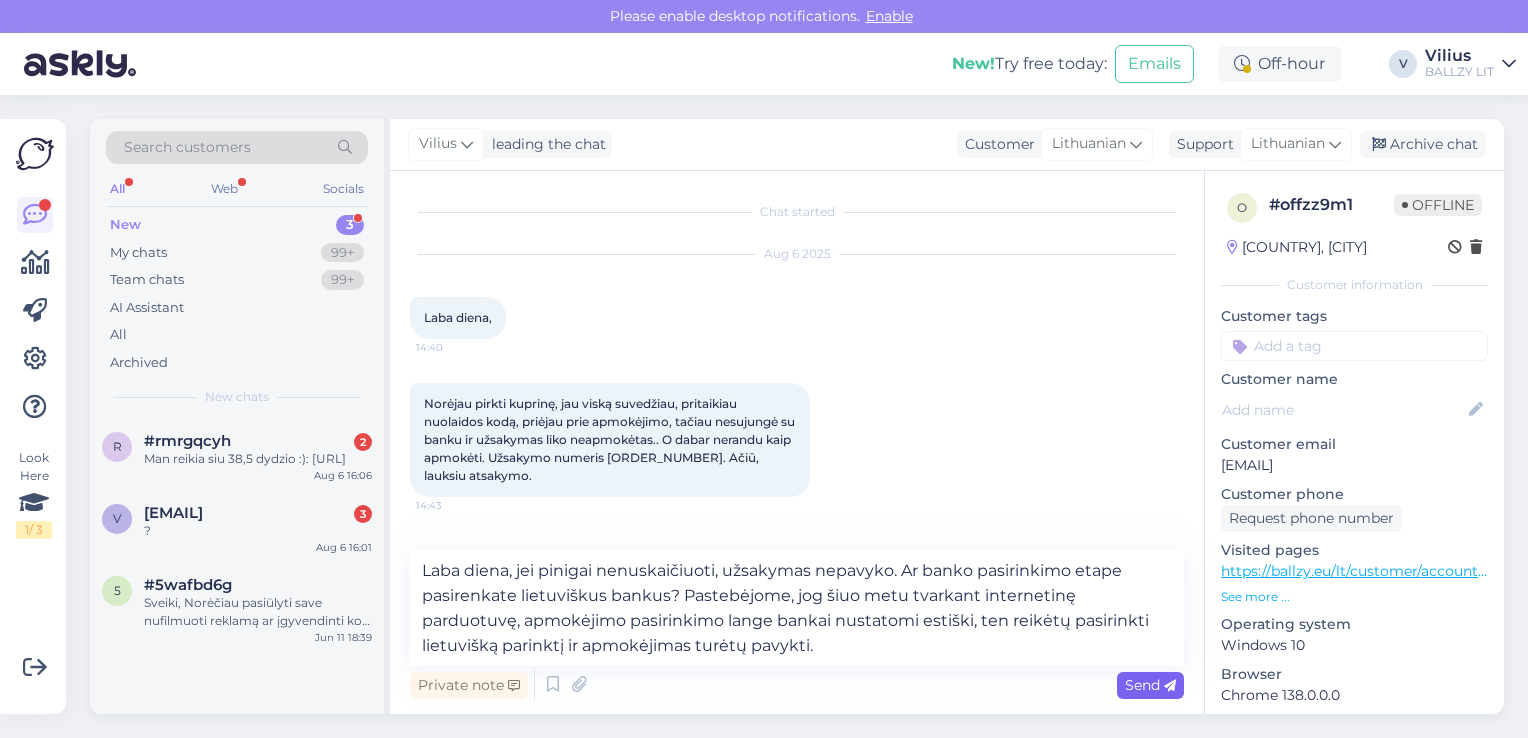 click on "Send" at bounding box center (1150, 685) 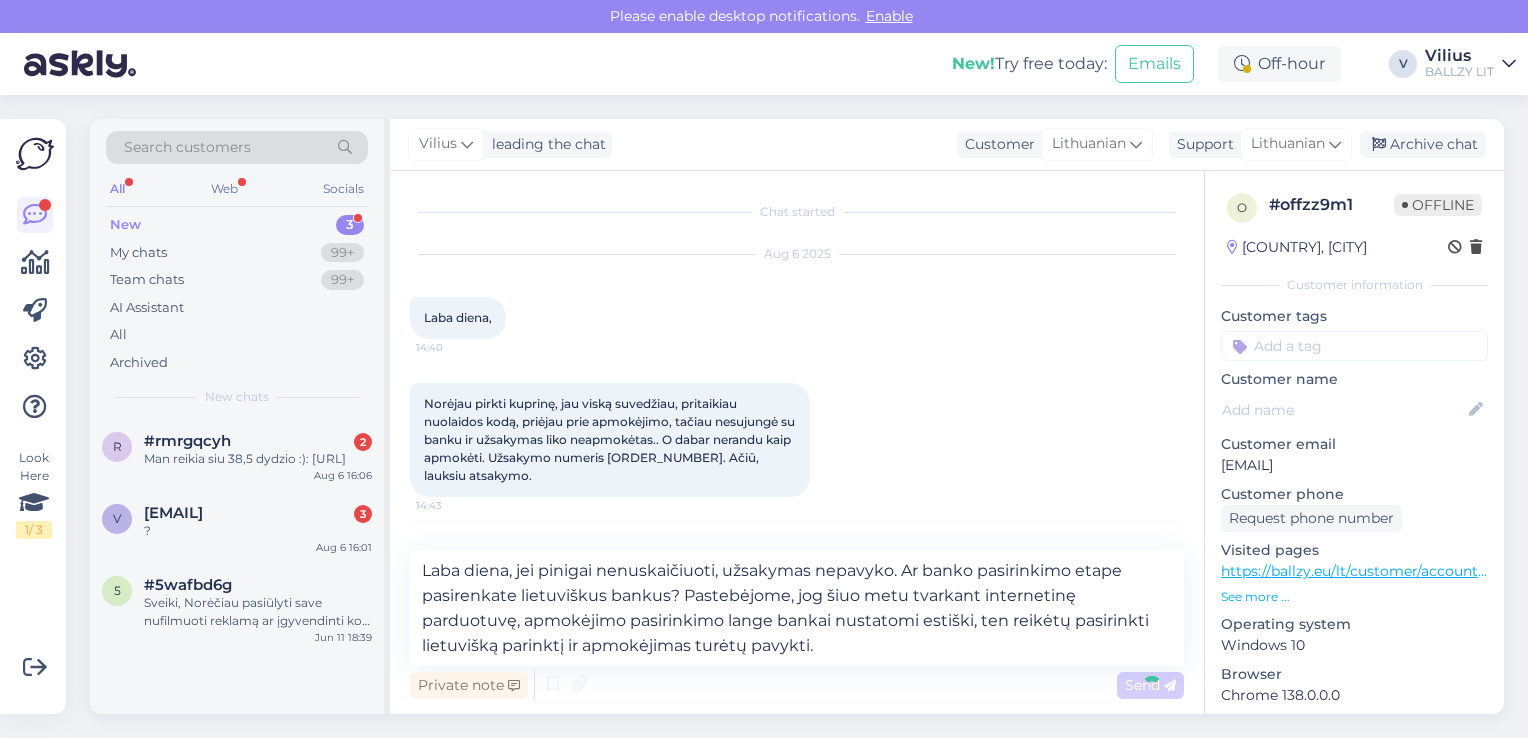 type 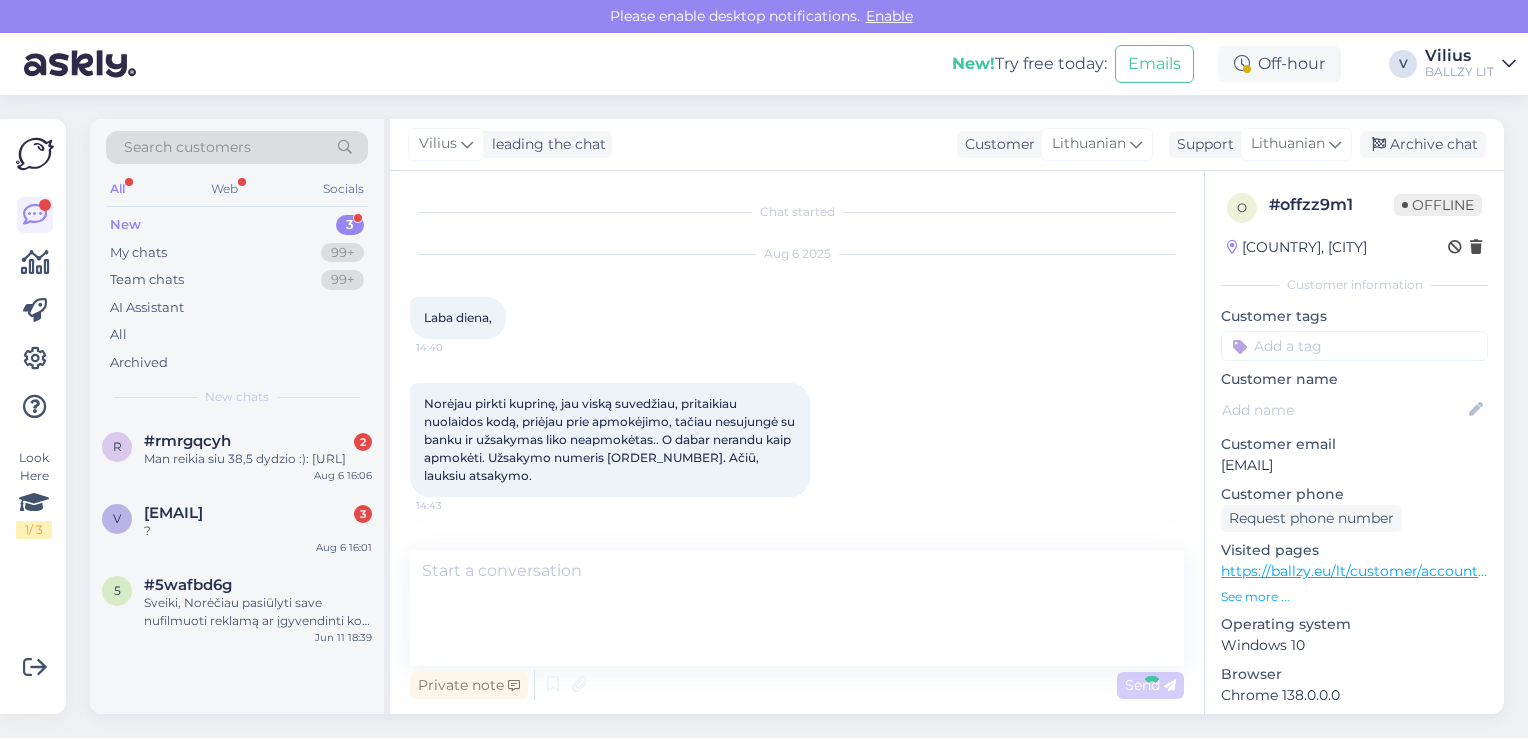 scroll, scrollTop: 88, scrollLeft: 0, axis: vertical 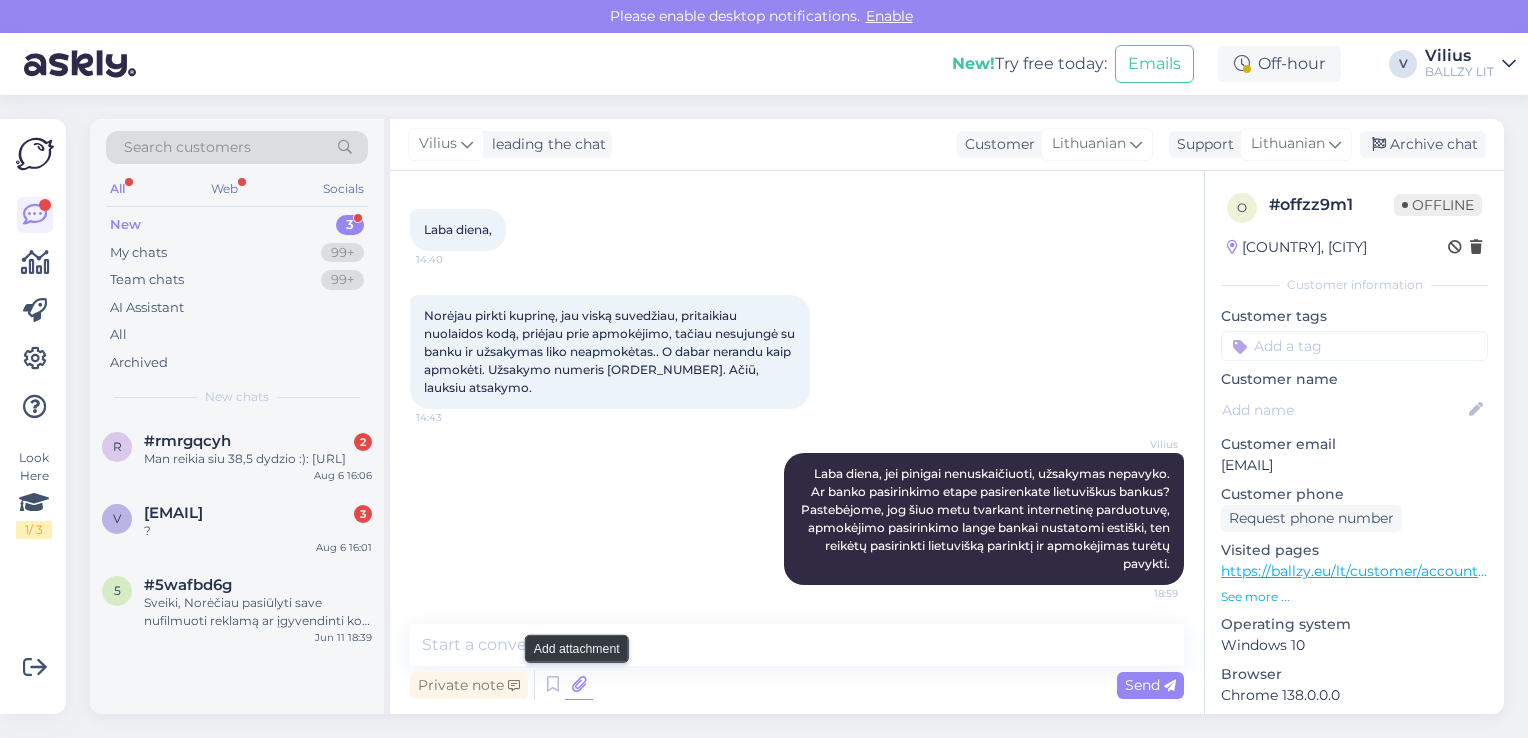 click at bounding box center [579, 685] 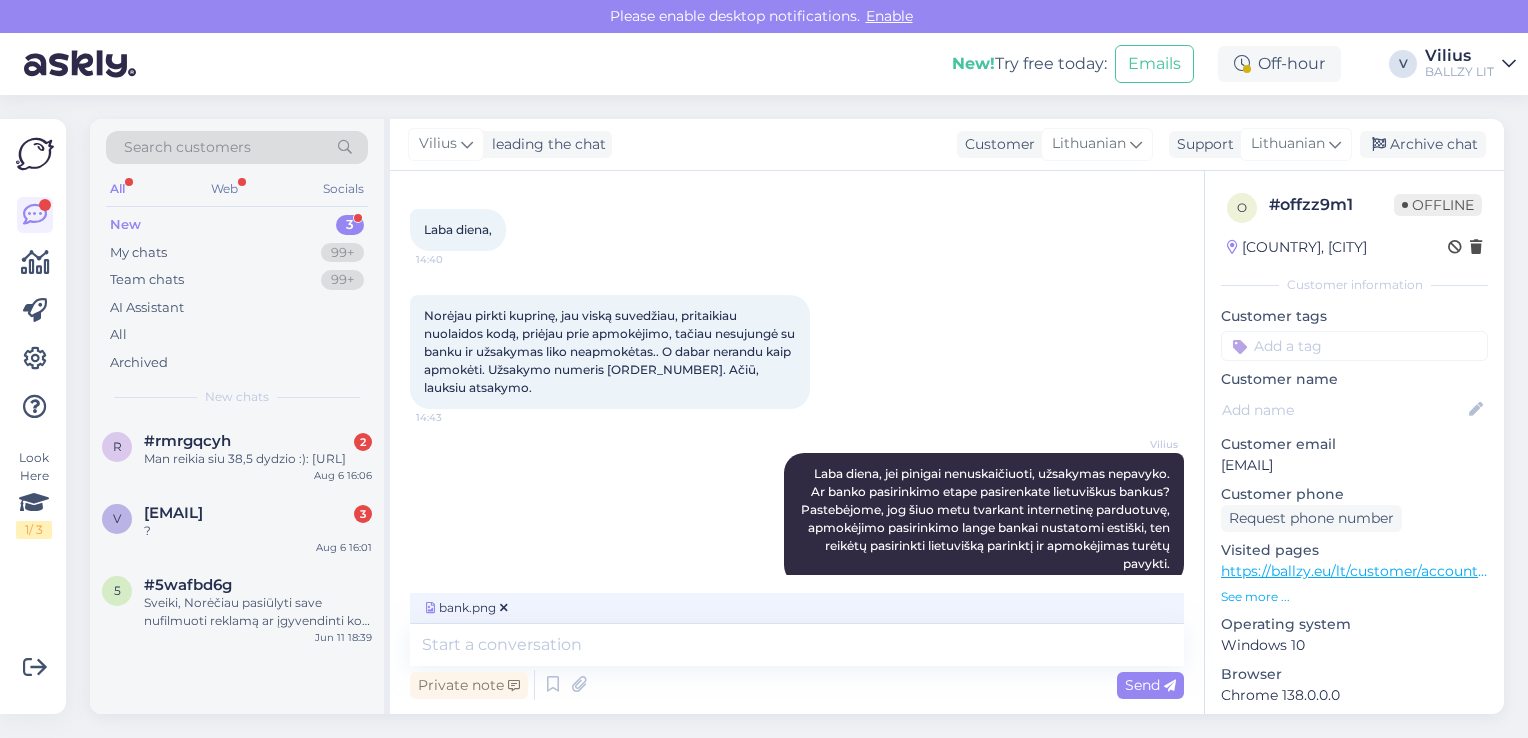 scroll, scrollTop: 119, scrollLeft: 0, axis: vertical 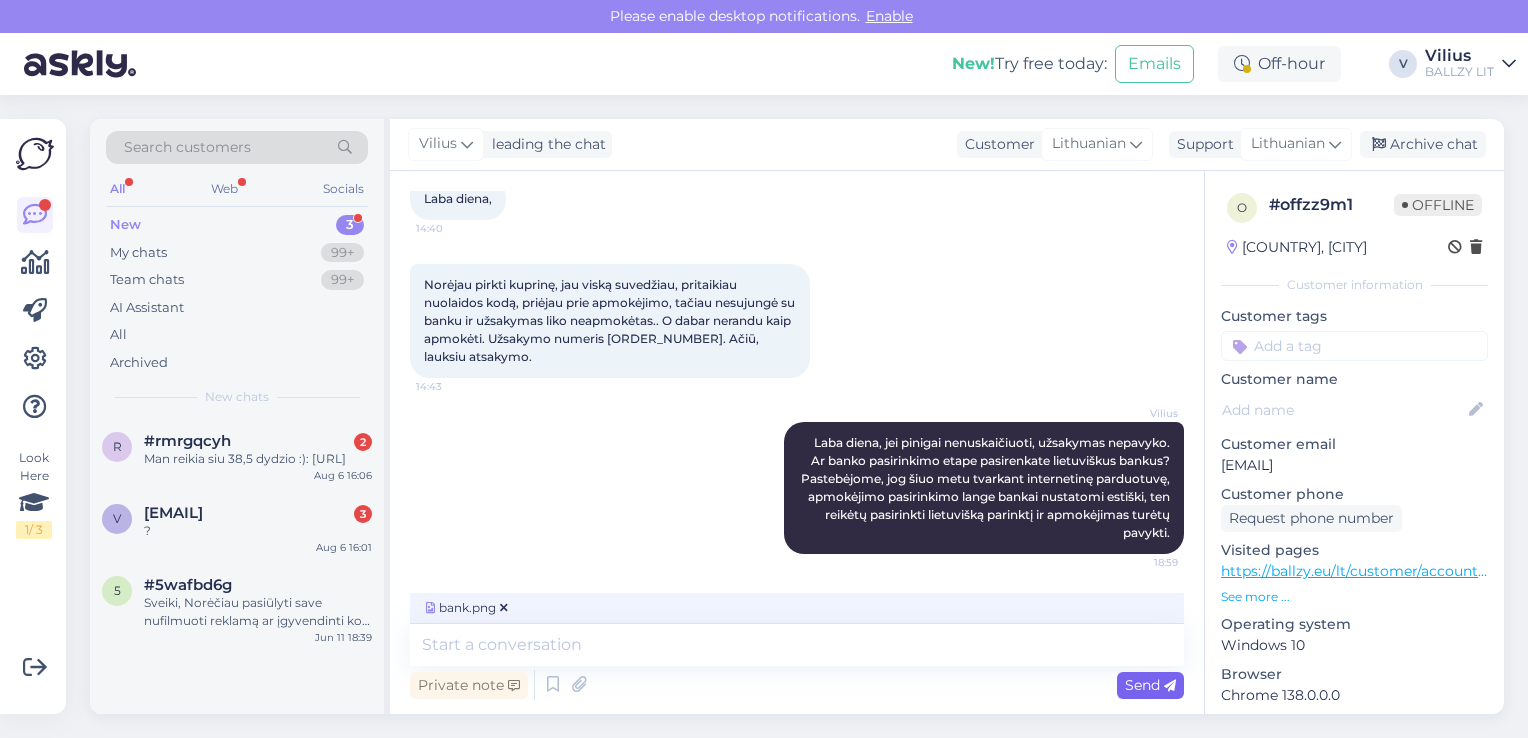 click on "Send" at bounding box center [1150, 685] 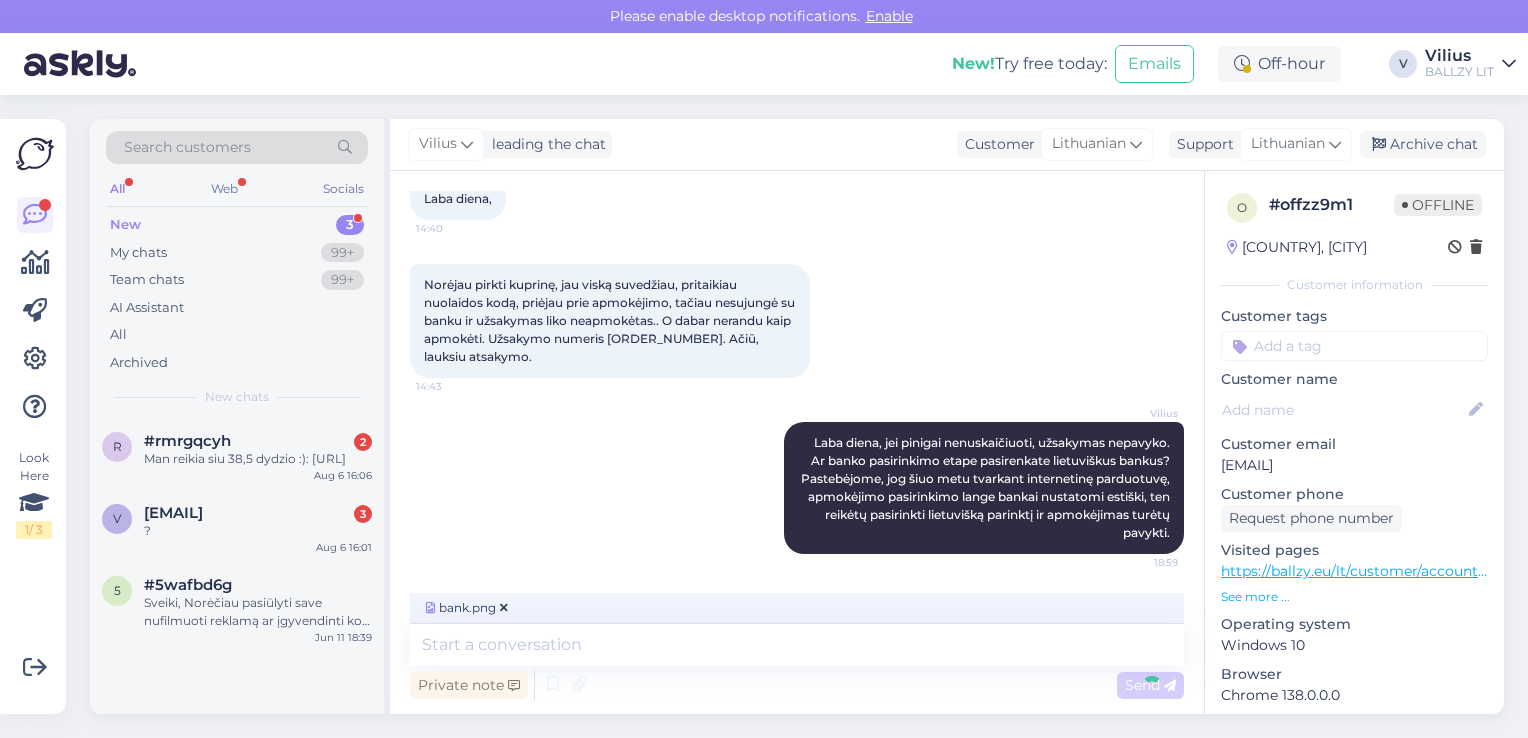 scroll, scrollTop: 214, scrollLeft: 0, axis: vertical 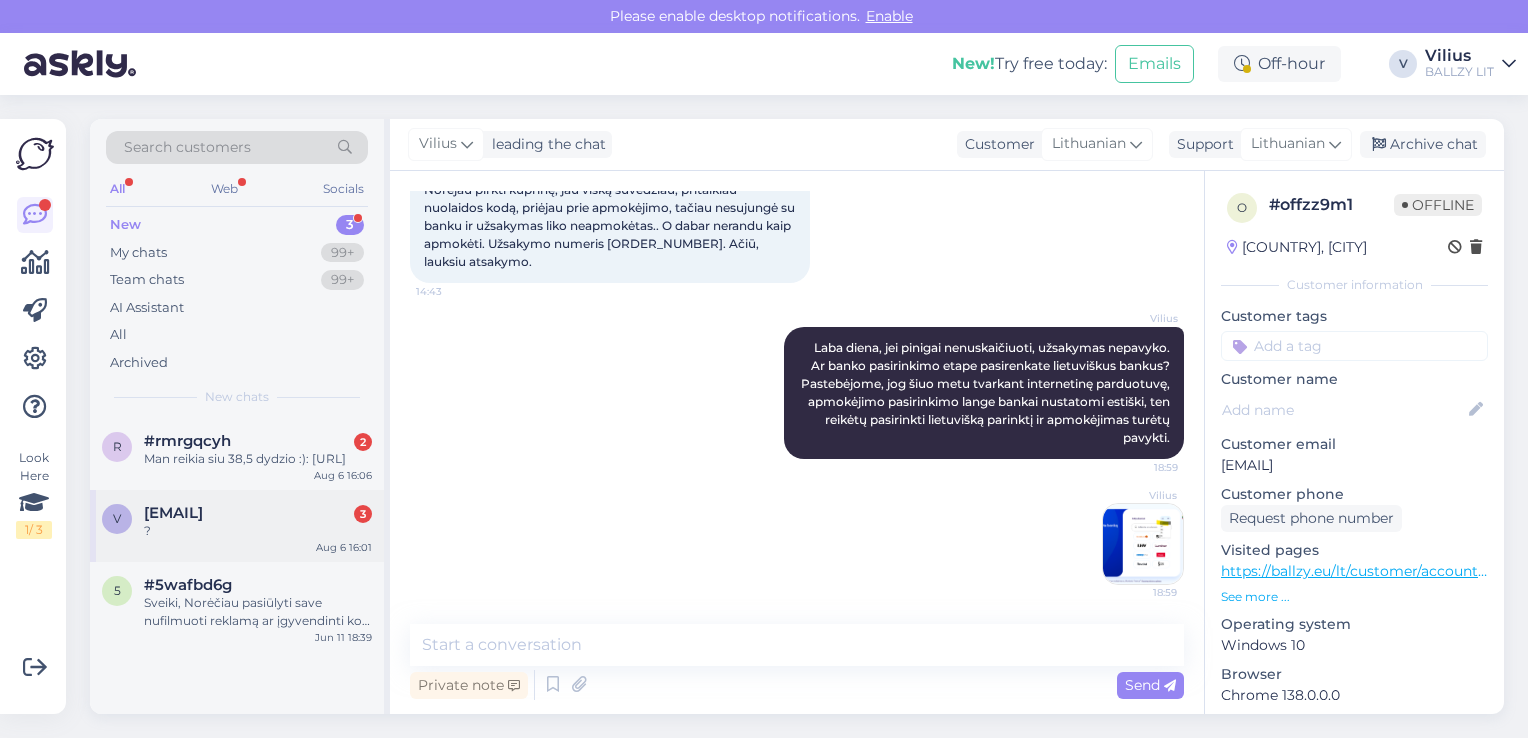click on "?" at bounding box center [258, 531] 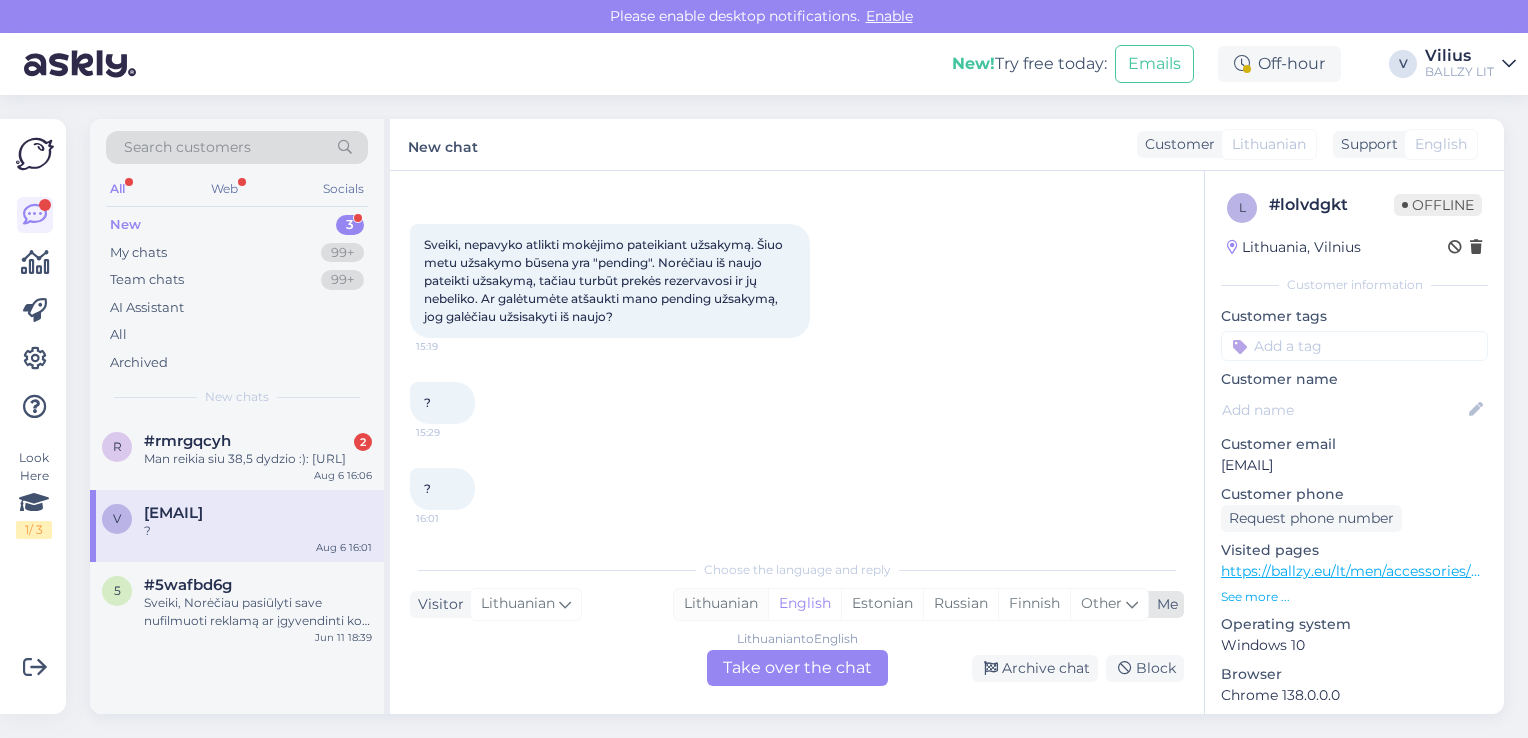 click on "Lithuanian" at bounding box center (721, 604) 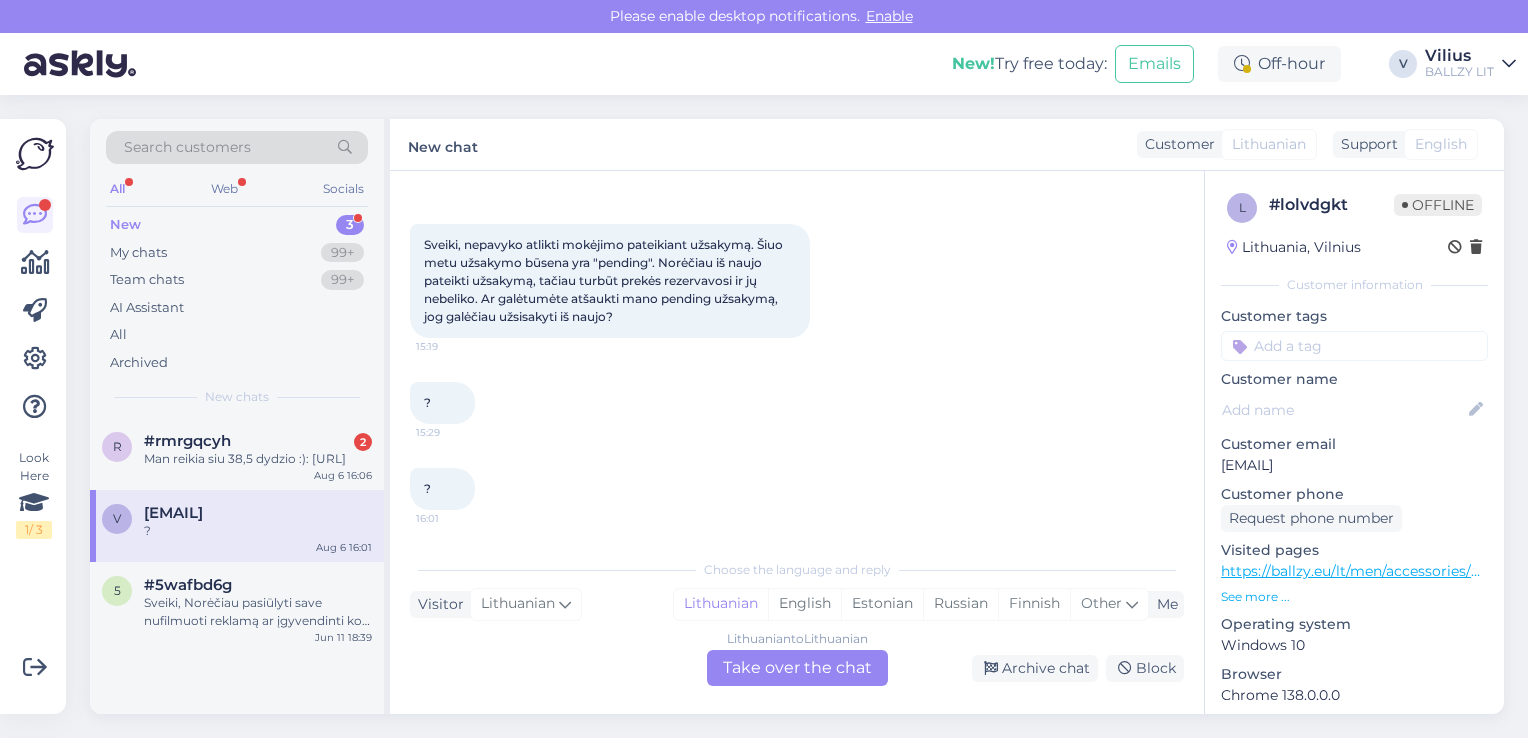 click on "Lithuanian  to  Lithuanian Take over the chat" at bounding box center [797, 668] 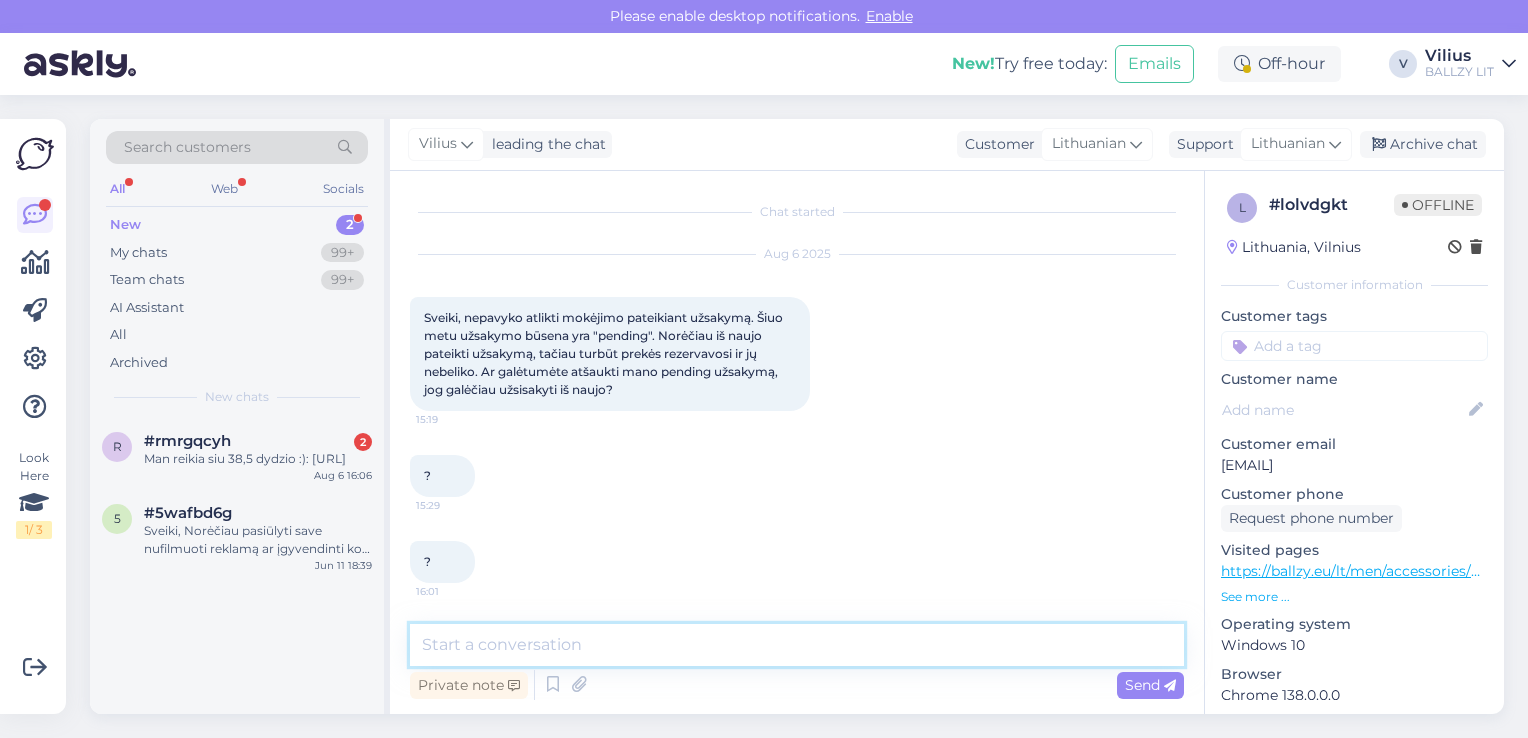 click at bounding box center (797, 645) 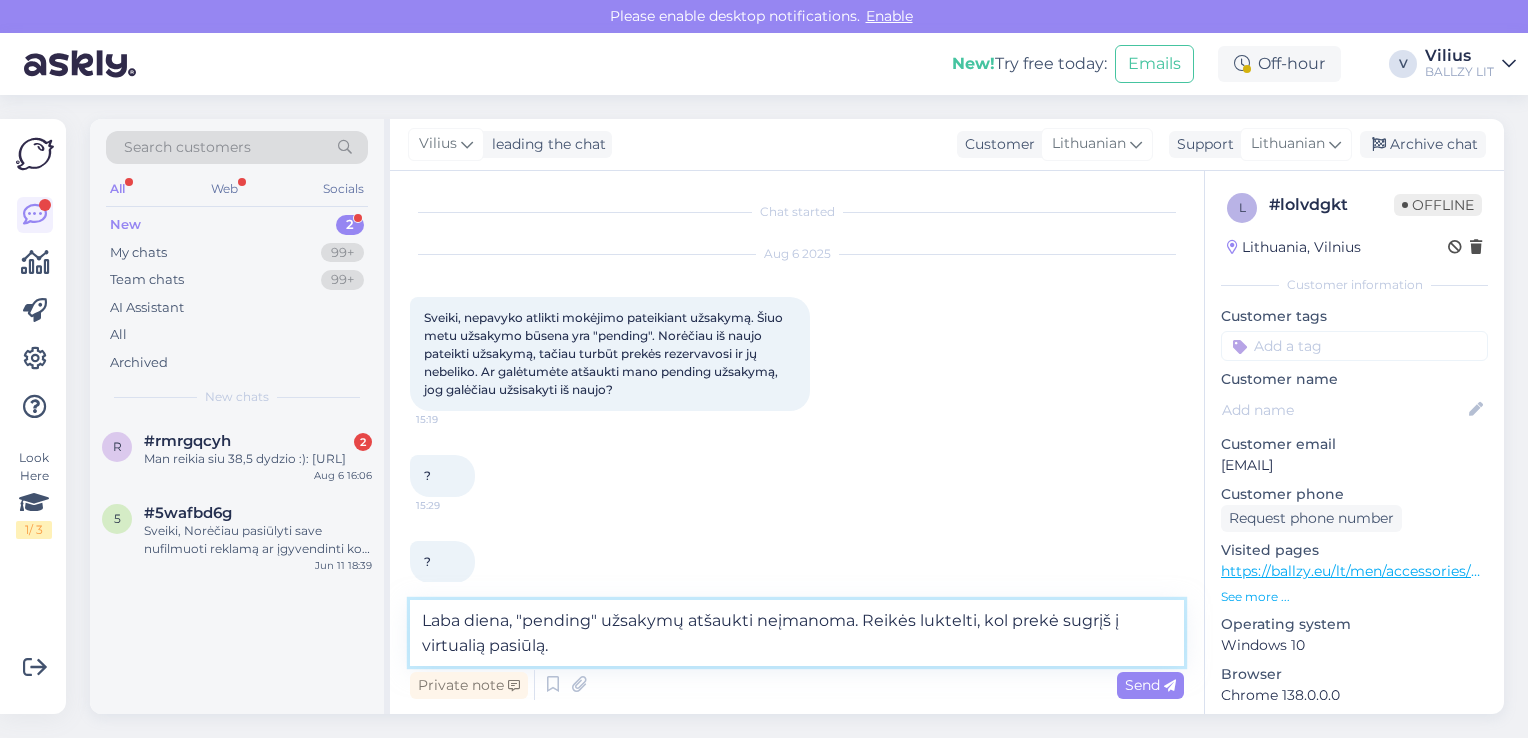 paste on "Laba diena, ar banko pasirinkimo etape pasirenkate lietuviškus bankus? Pastebėjome, jog šiuo metu tvarkant internetinę parduotuvę, apmokėjimo pasirinkimo lange bankai nustatomi estiški, ten reikėtų pasirinkti lietuvišką parinktį ir apmokėjimas turėtų pavykti." 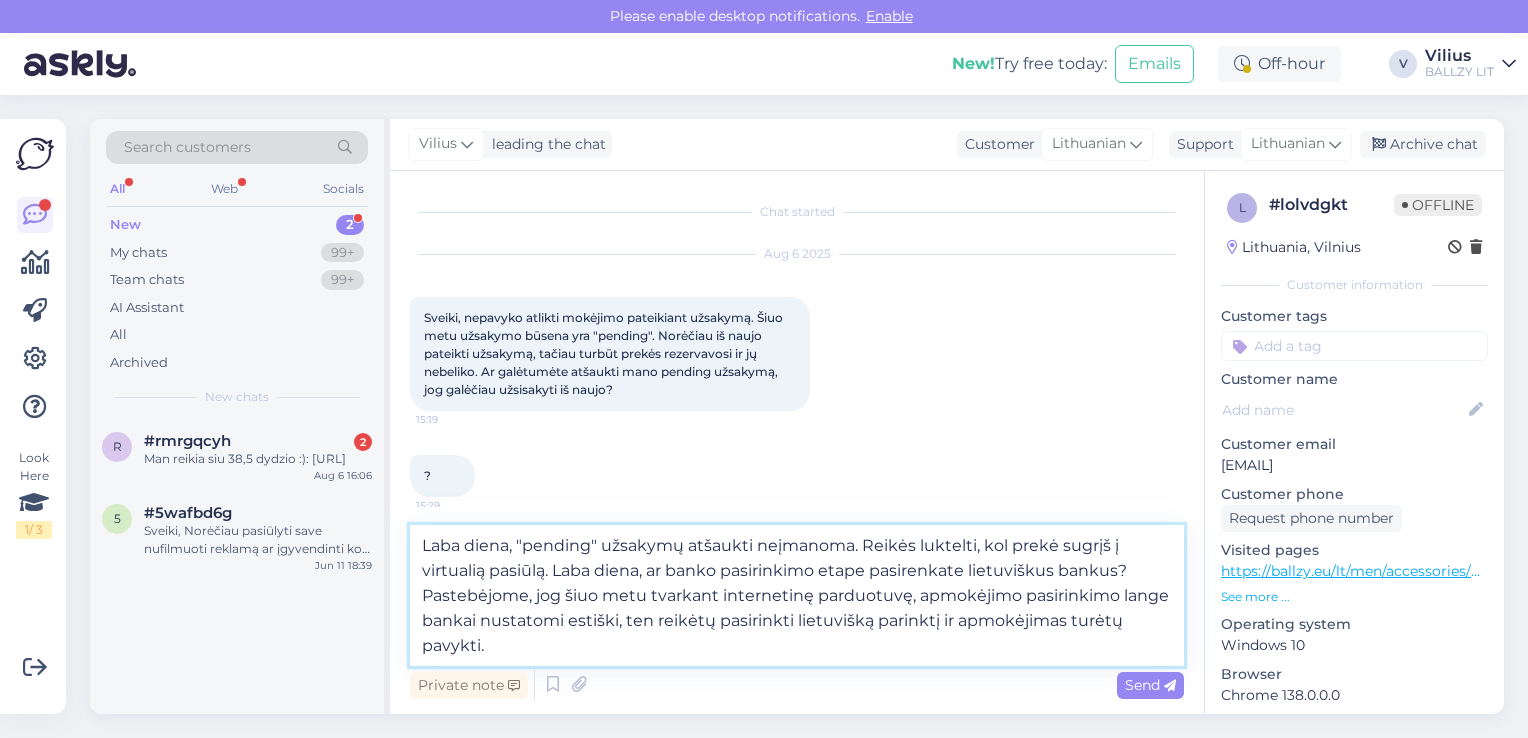 click on "Laba diena, "pending" užsakymų atšaukti neįmanoma. Reikės luktelti, kol prekė sugrįš į virtualią pasiūlą. Laba diena, ar banko pasirinkimo etape pasirenkate lietuviškus bankus? Pastebėjome, jog šiuo metu tvarkant internetinę parduotuvę, apmokėjimo pasirinkimo lange bankai nustatomi estiški, ten reikėtų pasirinkti lietuvišką parinktį ir apmokėjimas turėtų pavykti." at bounding box center [797, 595] 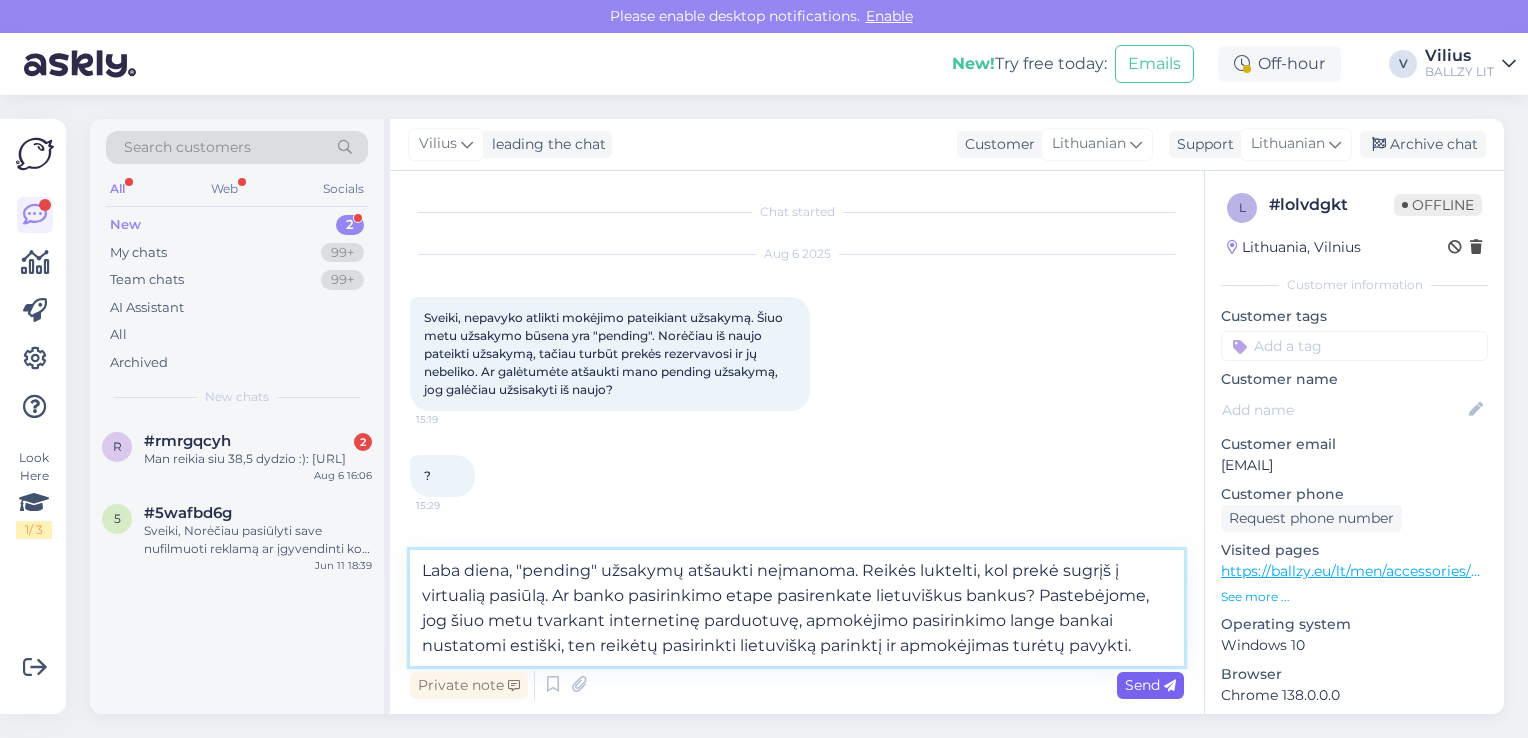 type on "Laba diena, "pending" užsakymų atšaukti neįmanoma. Reikės luktelti, kol prekė sugrįš į virtualią pasiūlą. Ar banko pasirinkimo etape pasirenkate lietuviškus bankus? Pastebėjome, jog šiuo metu tvarkant internetinę parduotuvę, apmokėjimo pasirinkimo lange bankai nustatomi estiški, ten reikėtų pasirinkti lietuvišką parinktį ir apmokėjimas turėtų pavykti." 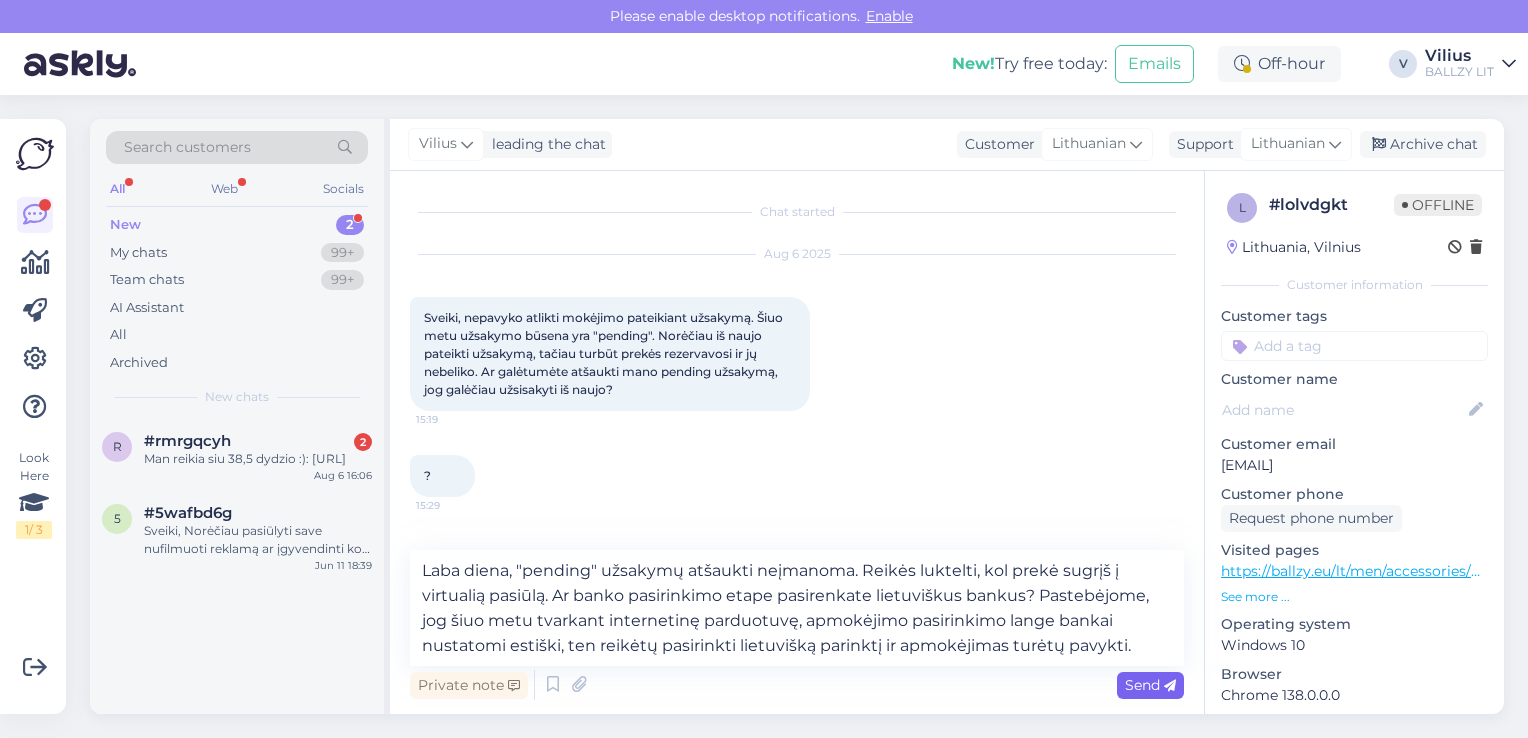 click on "Send" at bounding box center [1150, 685] 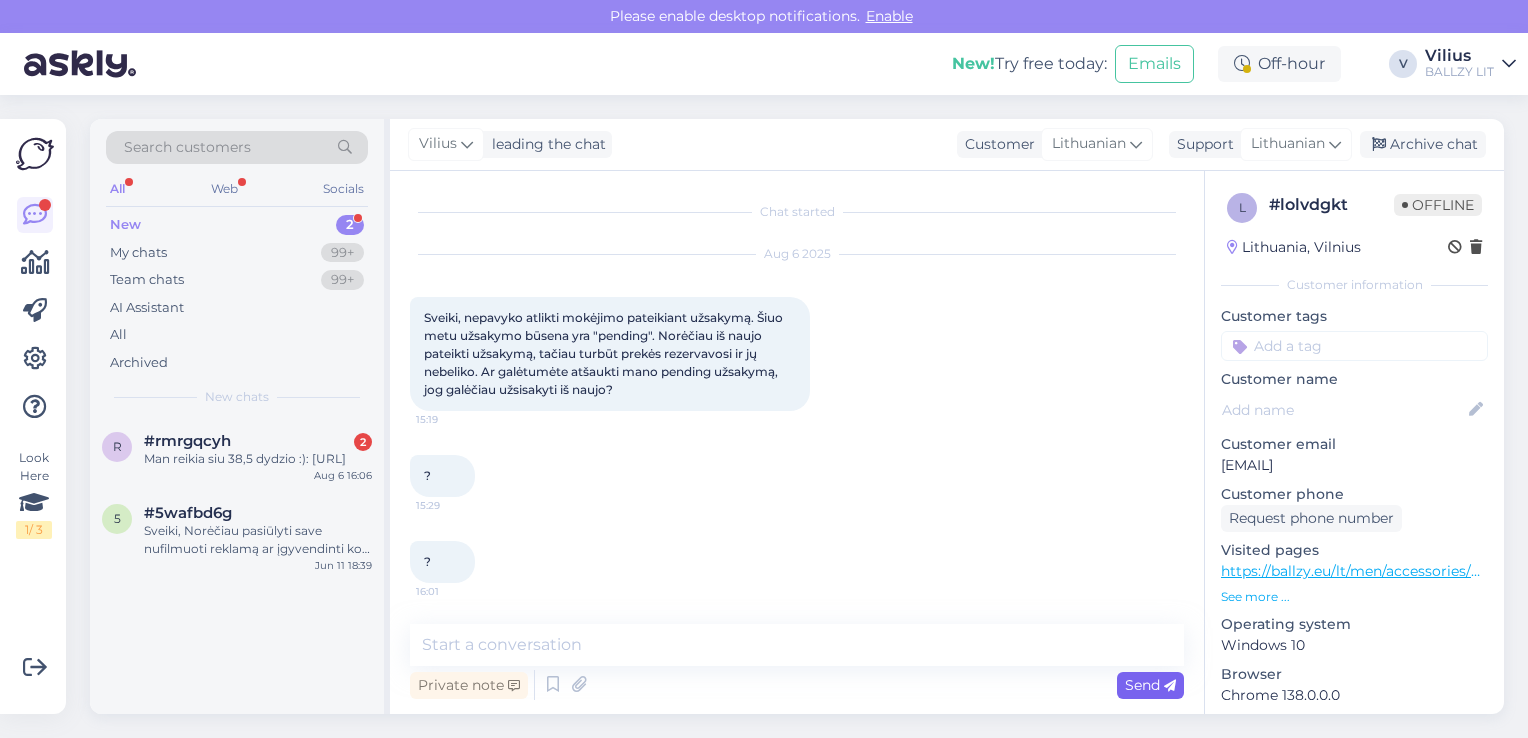 scroll, scrollTop: 192, scrollLeft: 0, axis: vertical 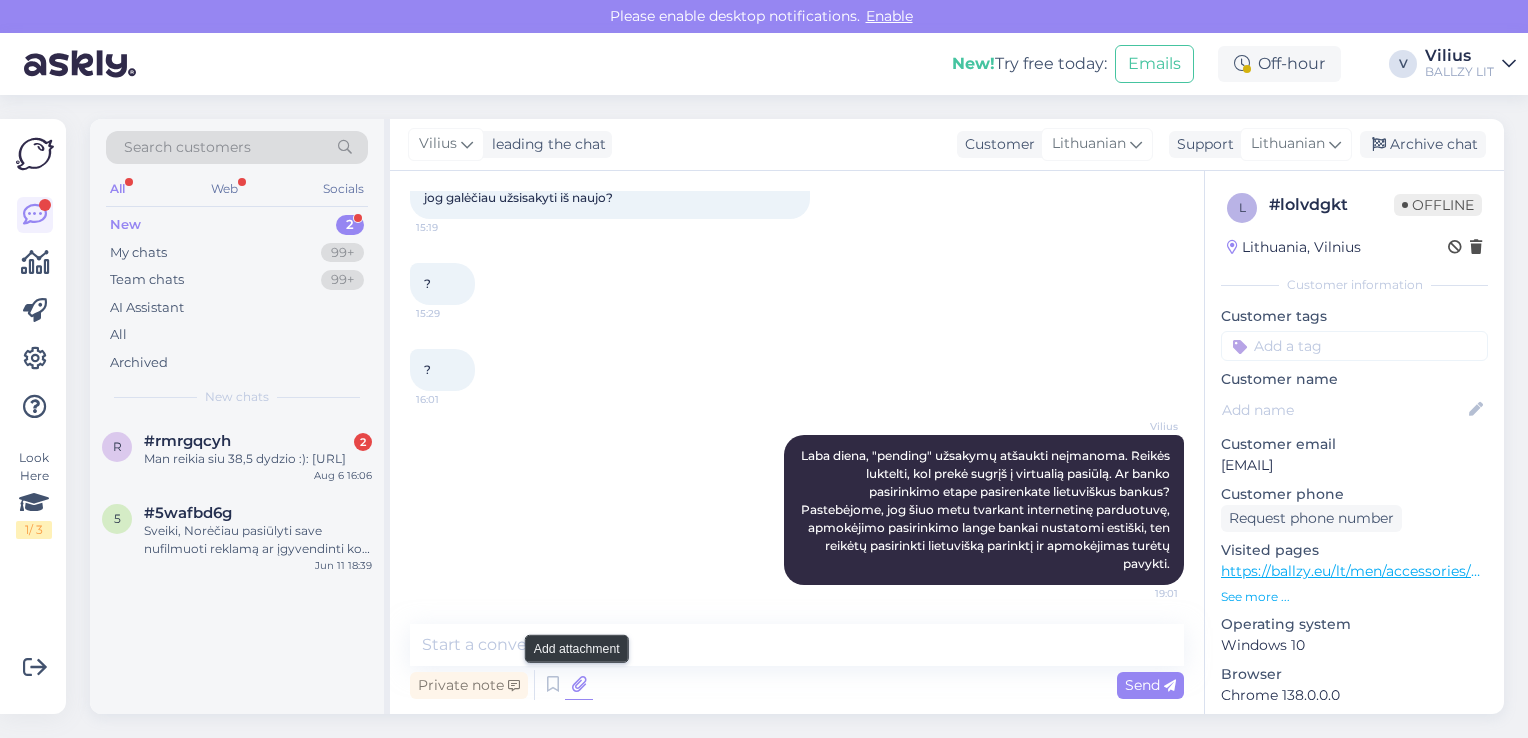click at bounding box center (579, 685) 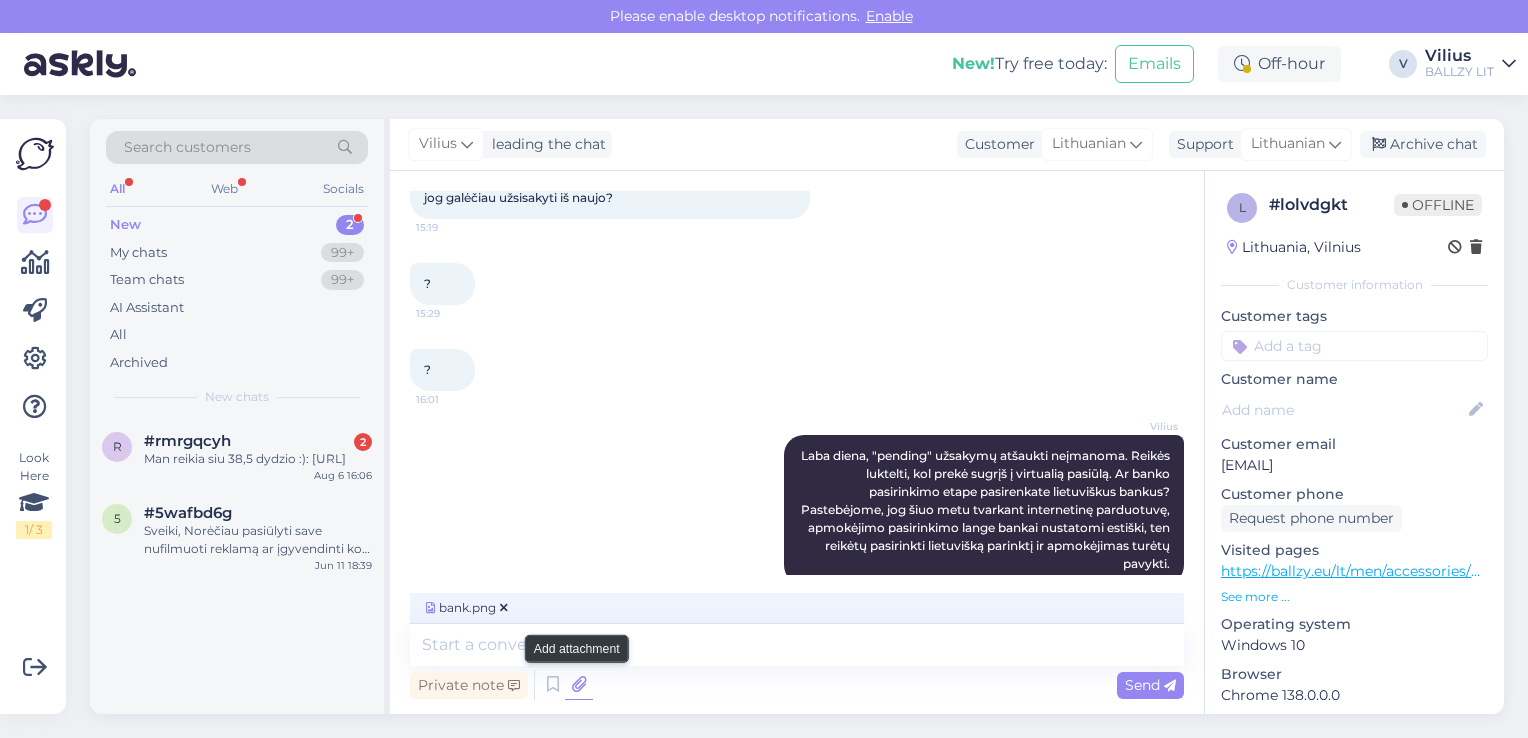 scroll, scrollTop: 223, scrollLeft: 0, axis: vertical 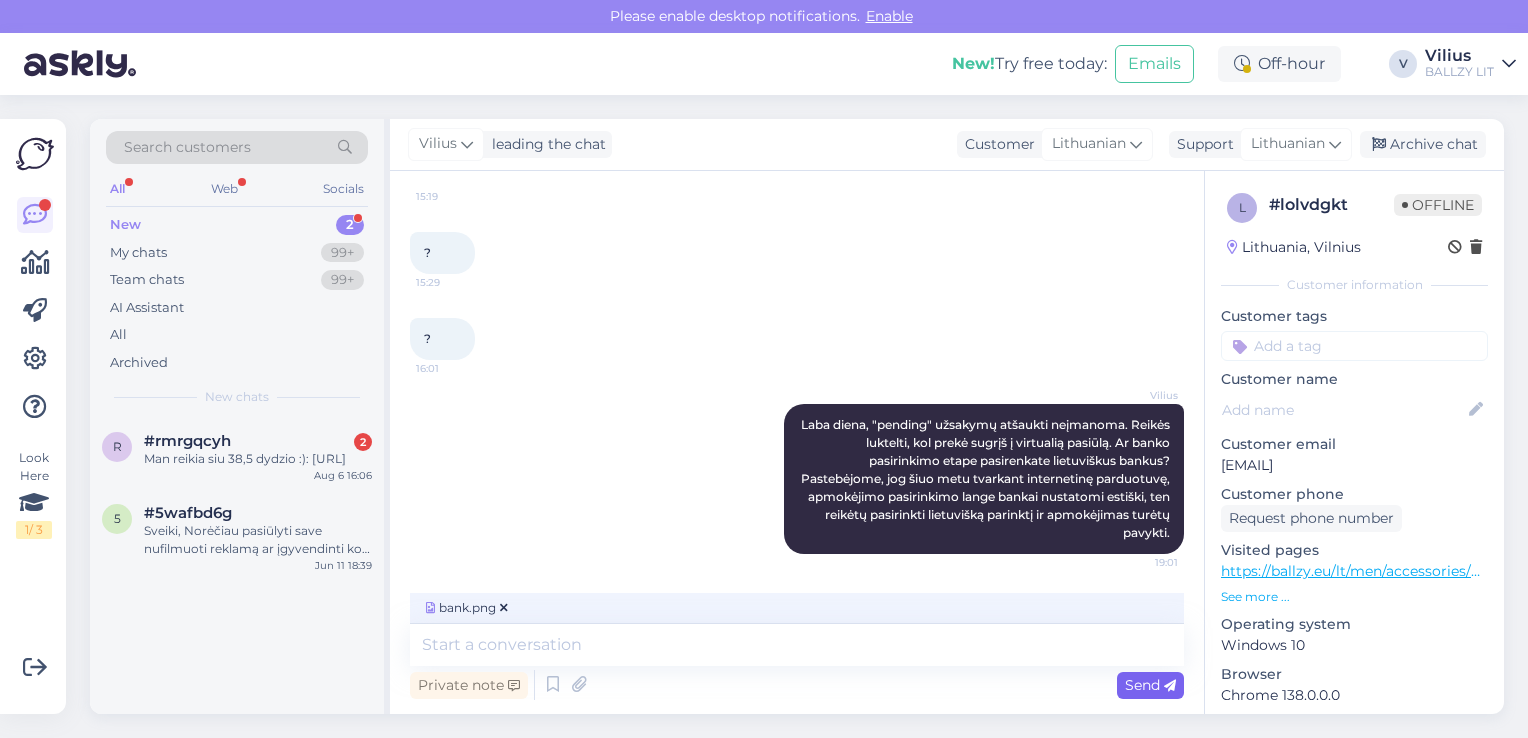 click on "Send" at bounding box center (1150, 685) 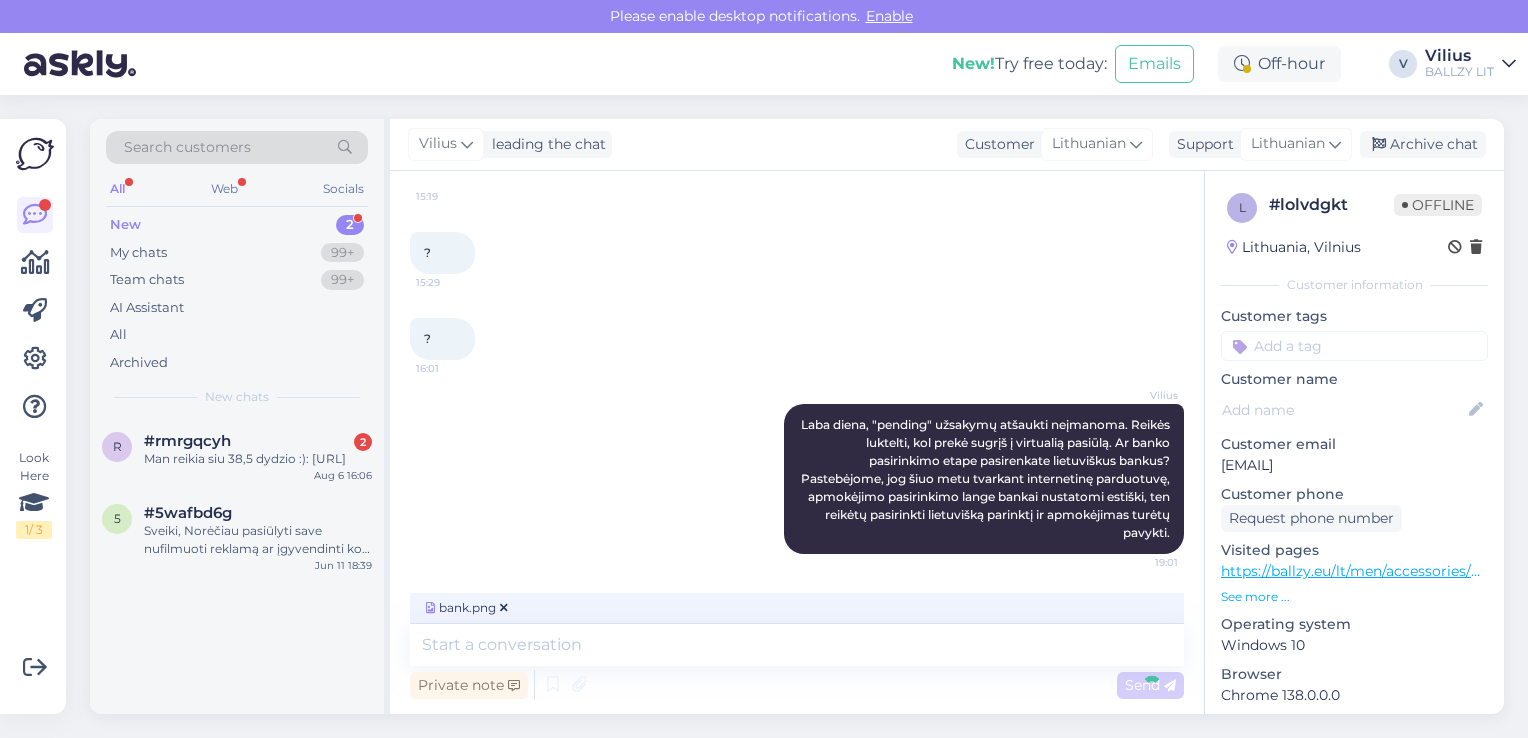 scroll, scrollTop: 318, scrollLeft: 0, axis: vertical 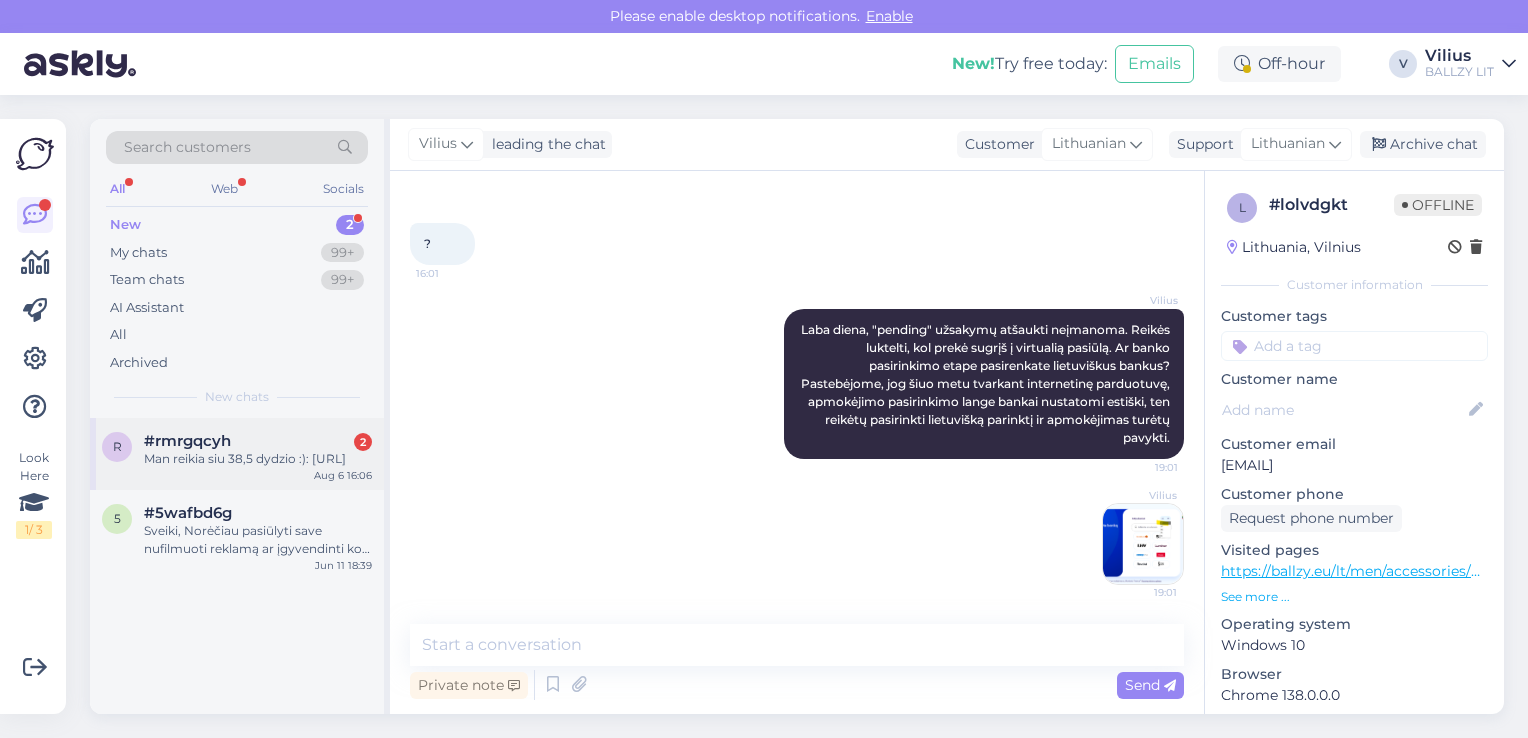 click on "Man reikia siu 38,5 dydzio :): [URL]" at bounding box center [258, 459] 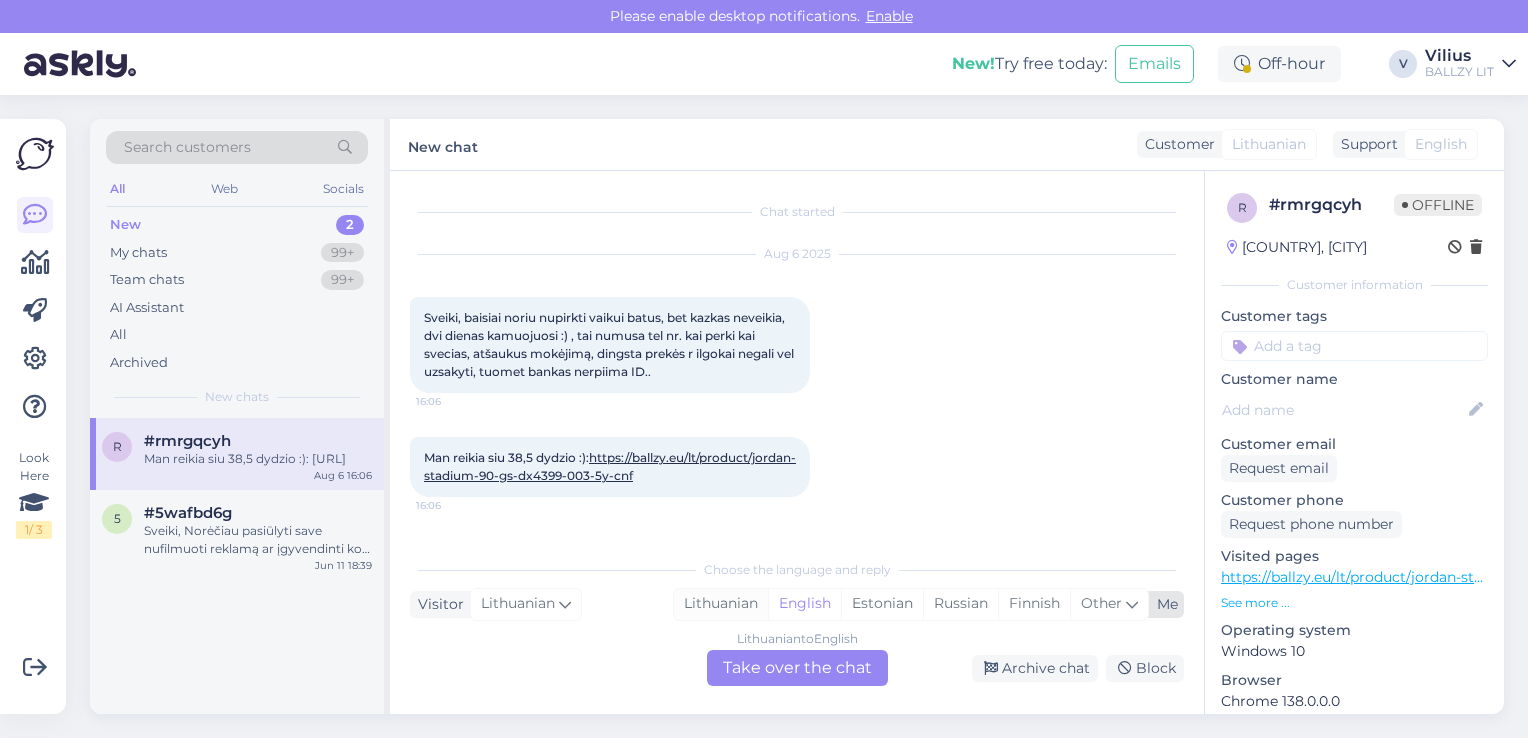 click on "Lithuanian" at bounding box center [721, 604] 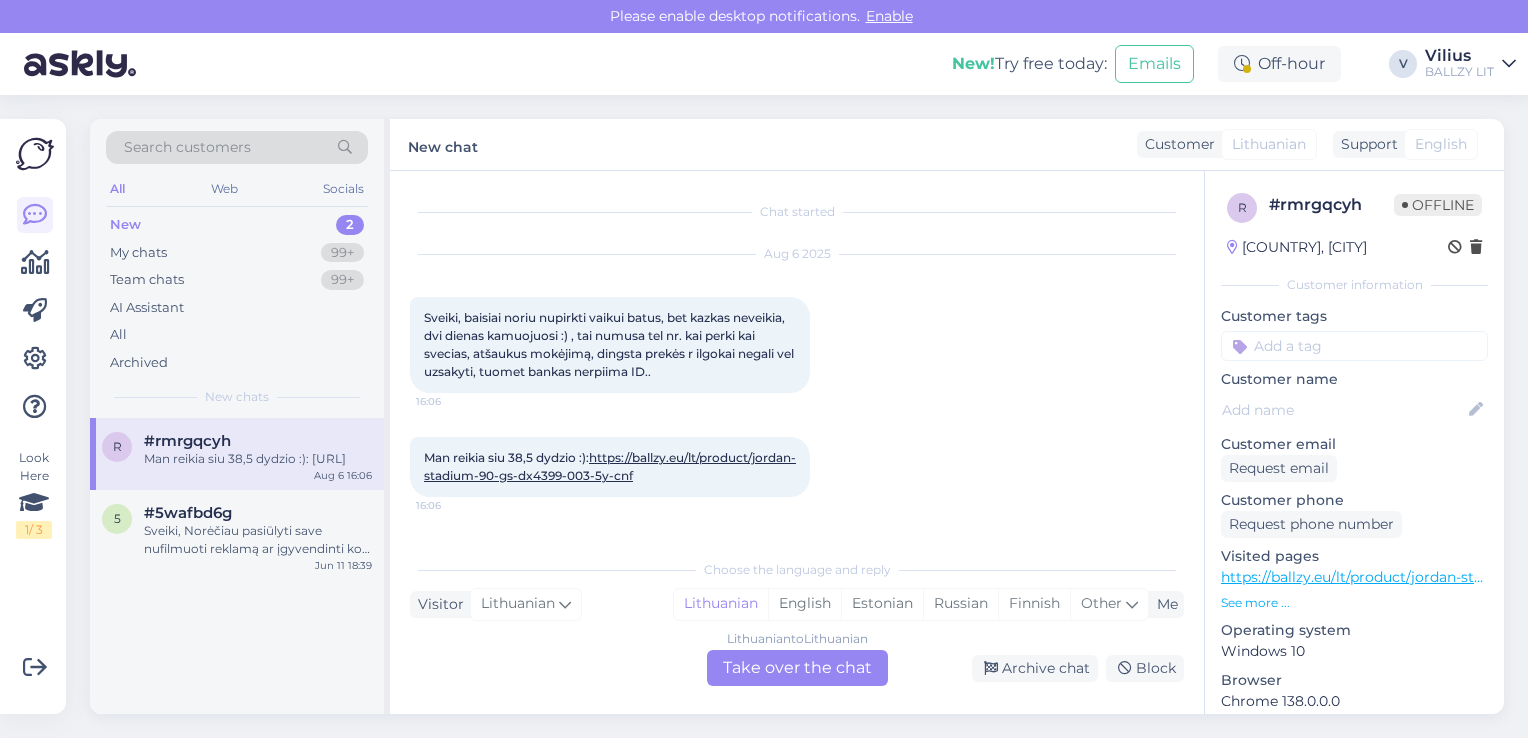 click on "Lithuanian  to  Lithuanian Take over the chat" at bounding box center [797, 668] 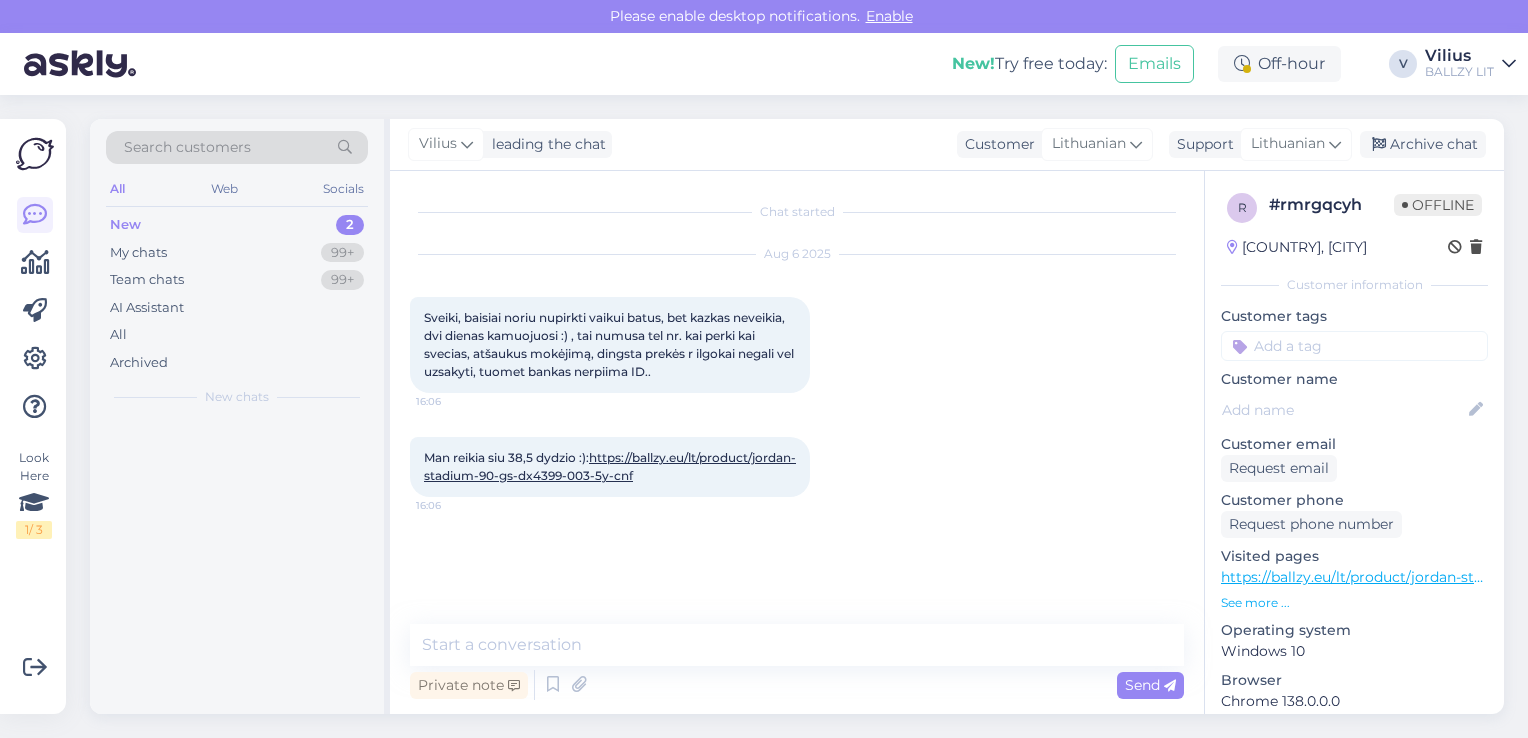 scroll, scrollTop: 0, scrollLeft: 0, axis: both 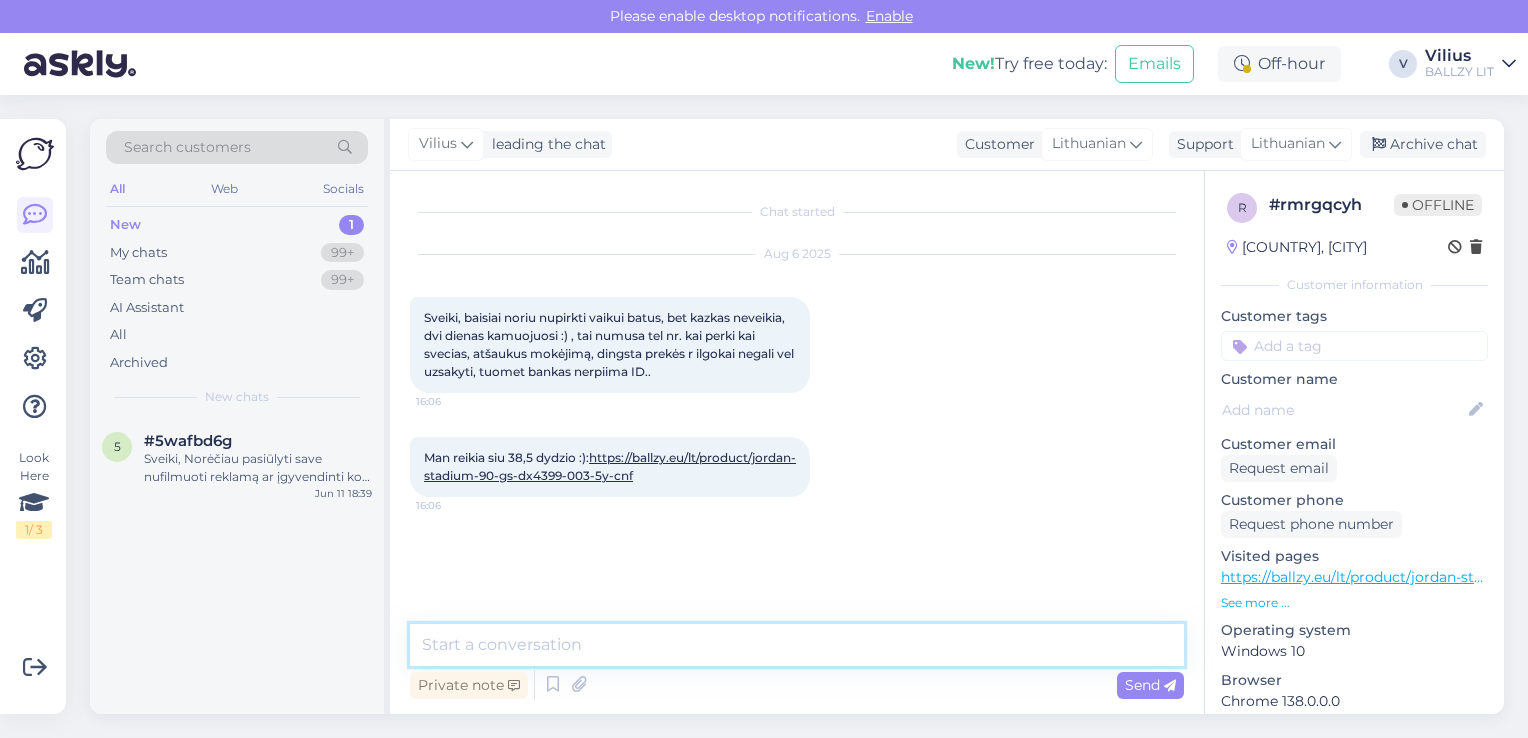 click at bounding box center [797, 645] 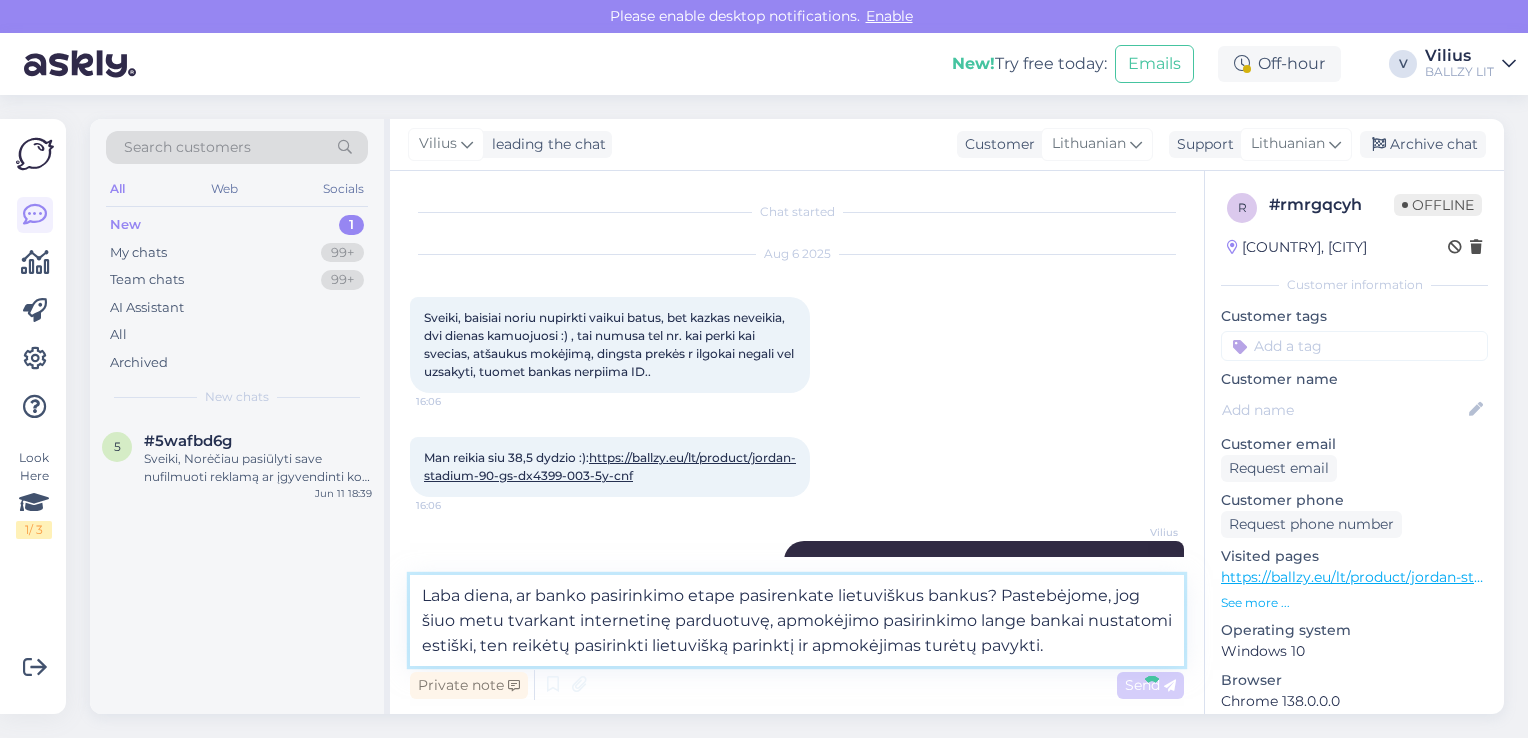 type 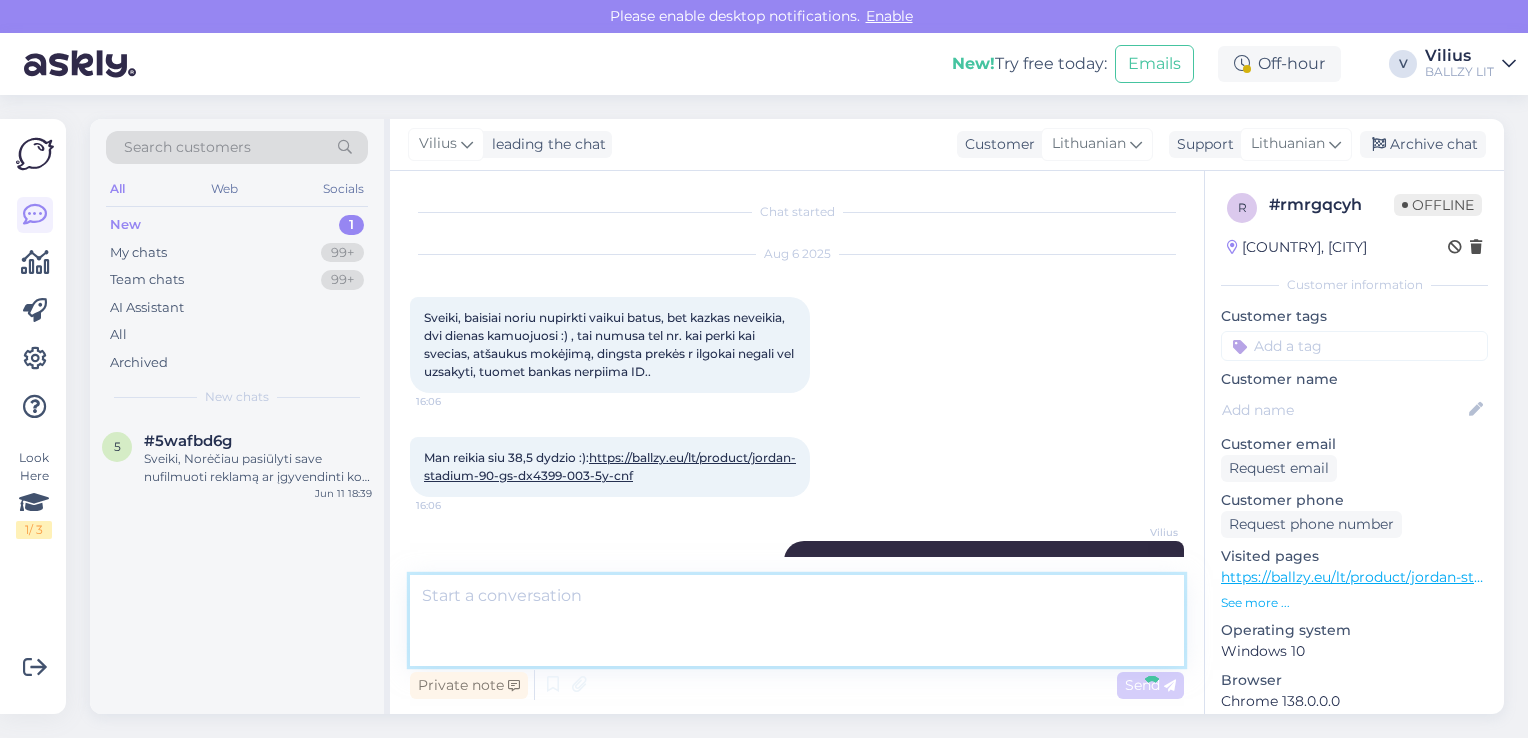 scroll, scrollTop: 88, scrollLeft: 0, axis: vertical 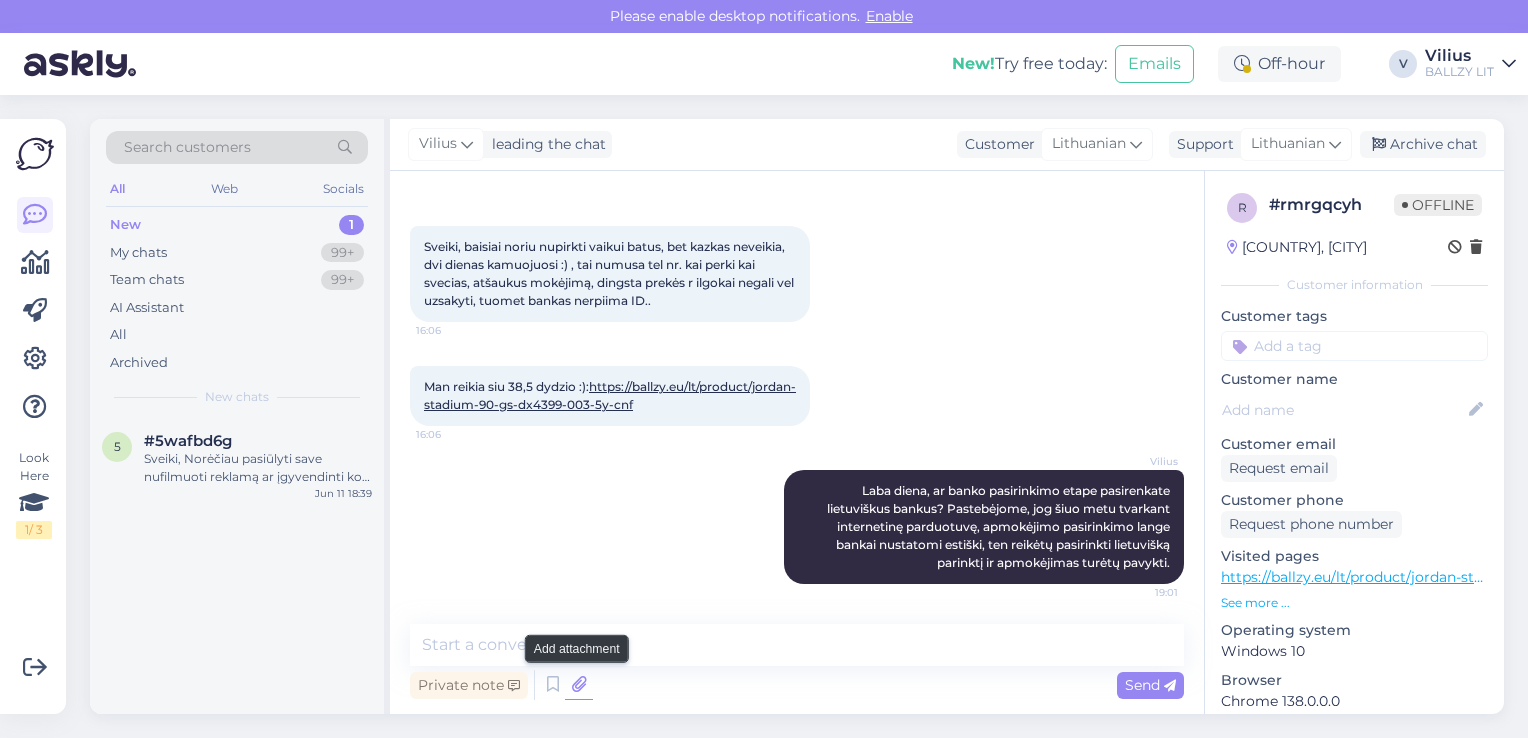 click at bounding box center [579, 685] 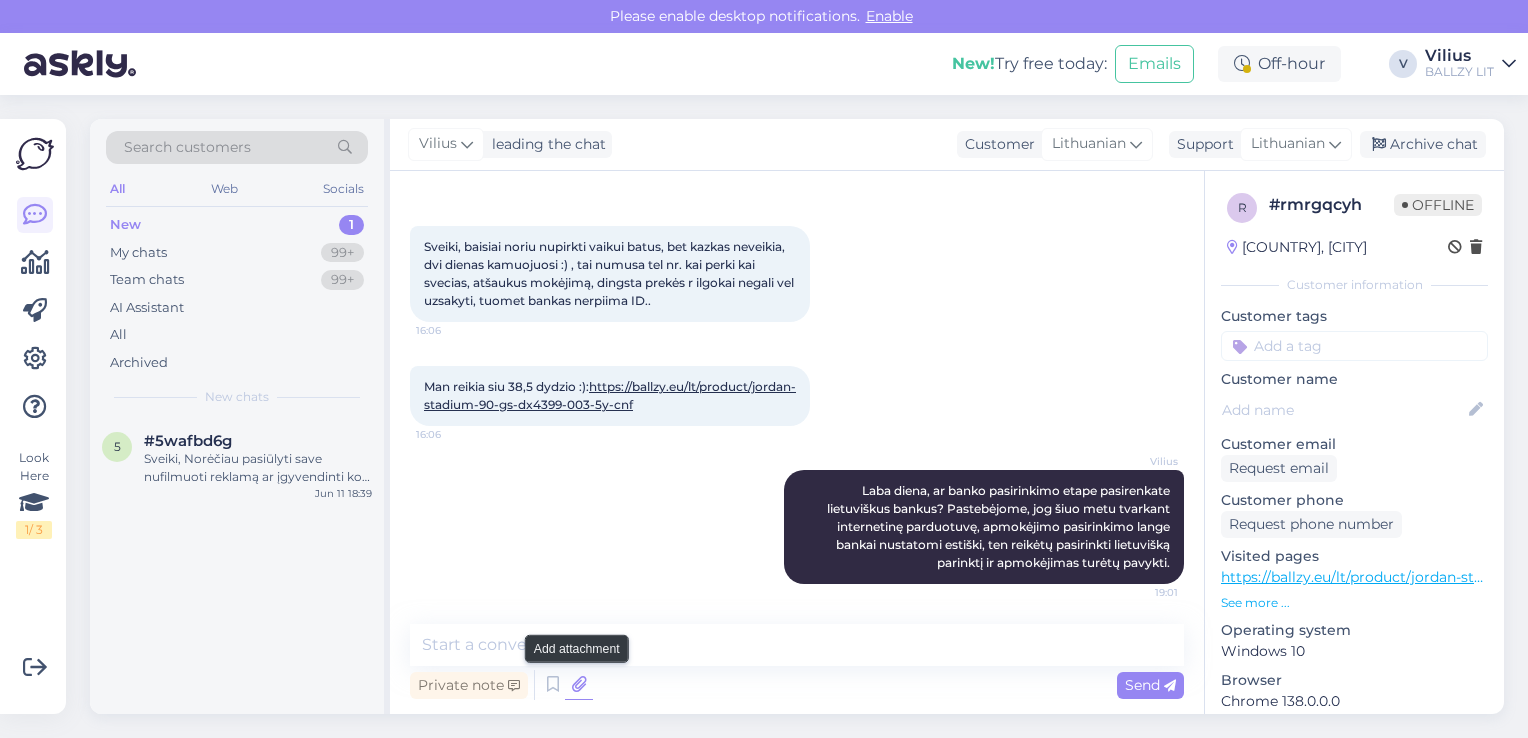 scroll, scrollTop: 119, scrollLeft: 0, axis: vertical 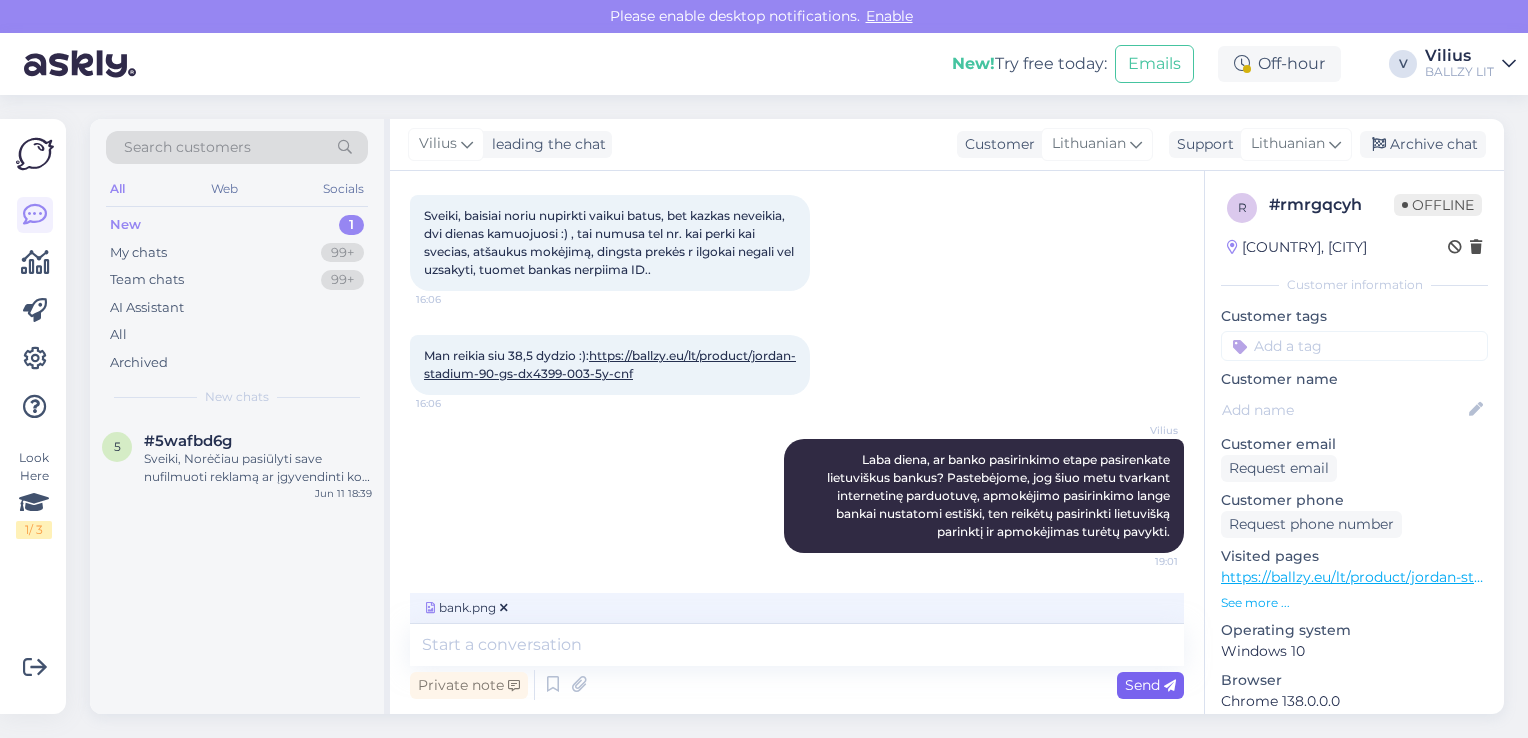 click on "Send" at bounding box center (1150, 685) 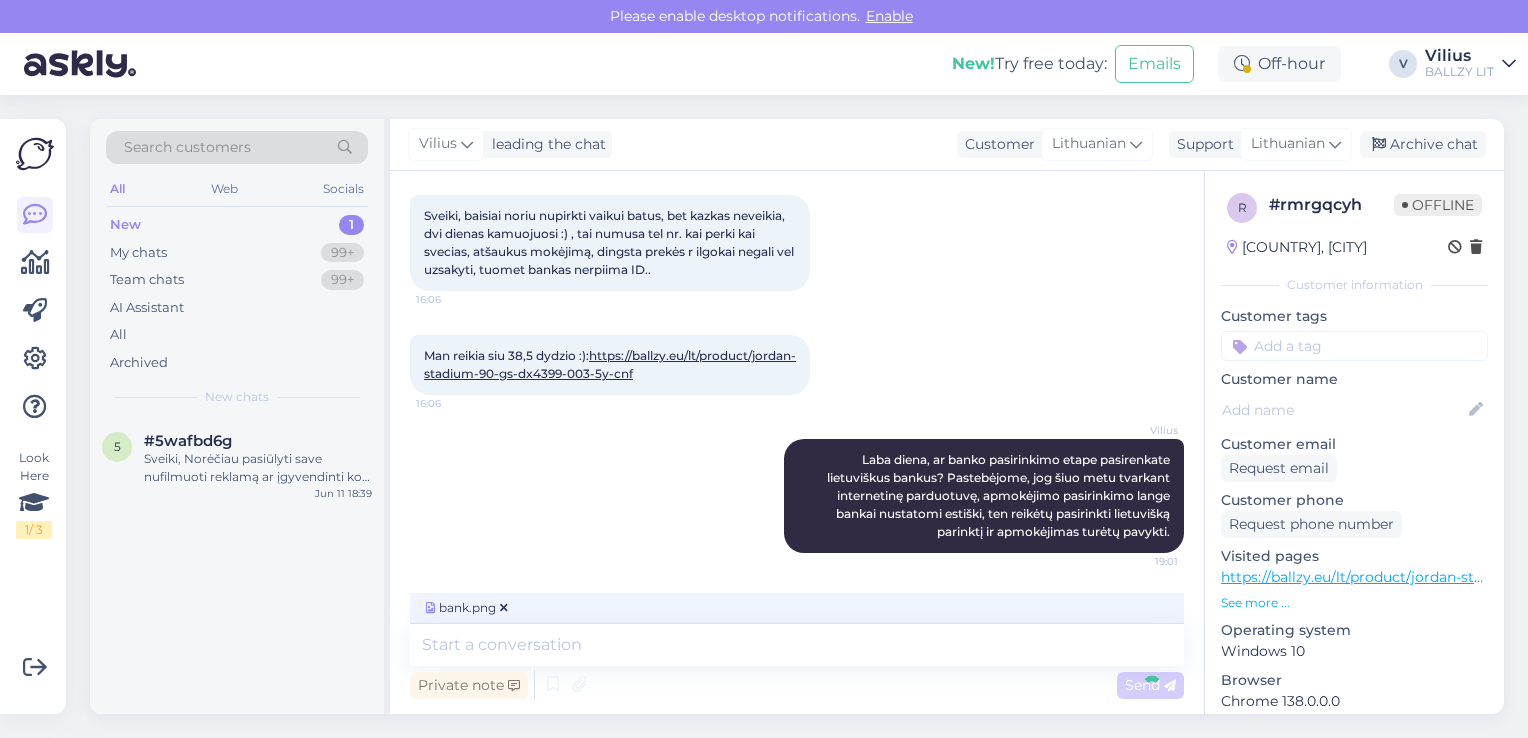 scroll, scrollTop: 214, scrollLeft: 0, axis: vertical 